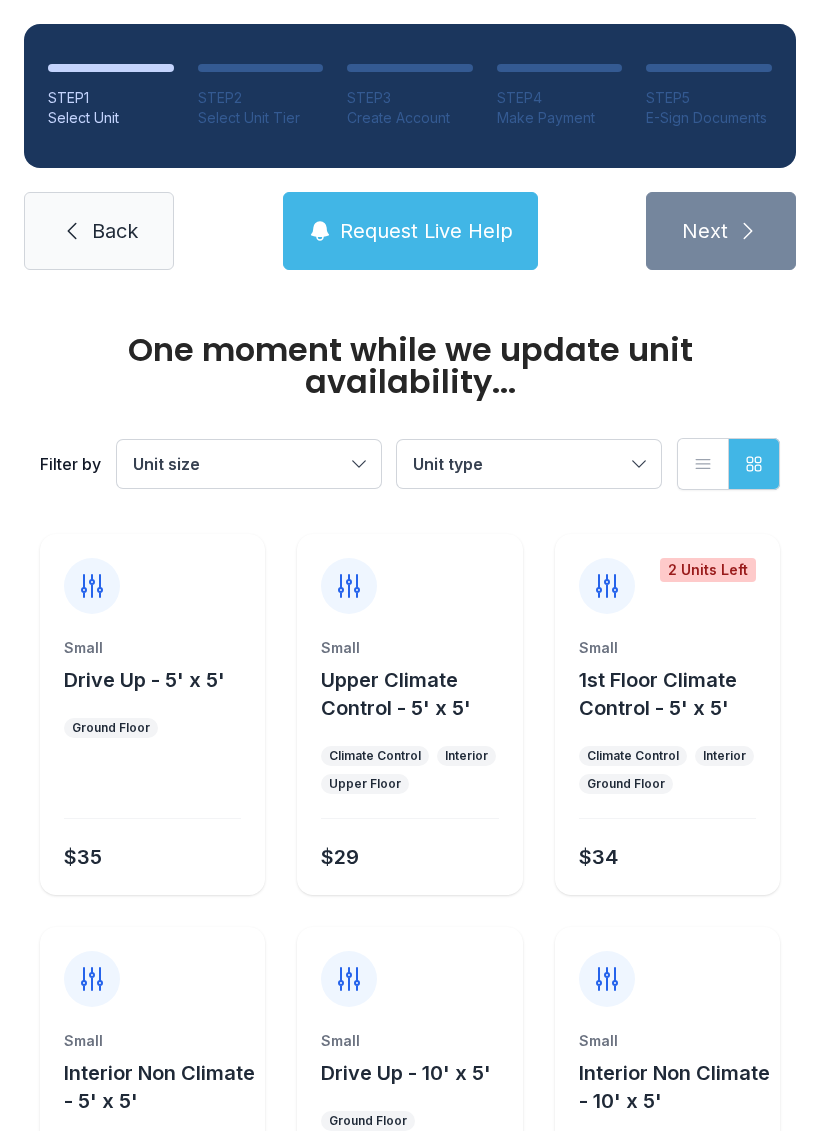 scroll, scrollTop: 0, scrollLeft: 0, axis: both 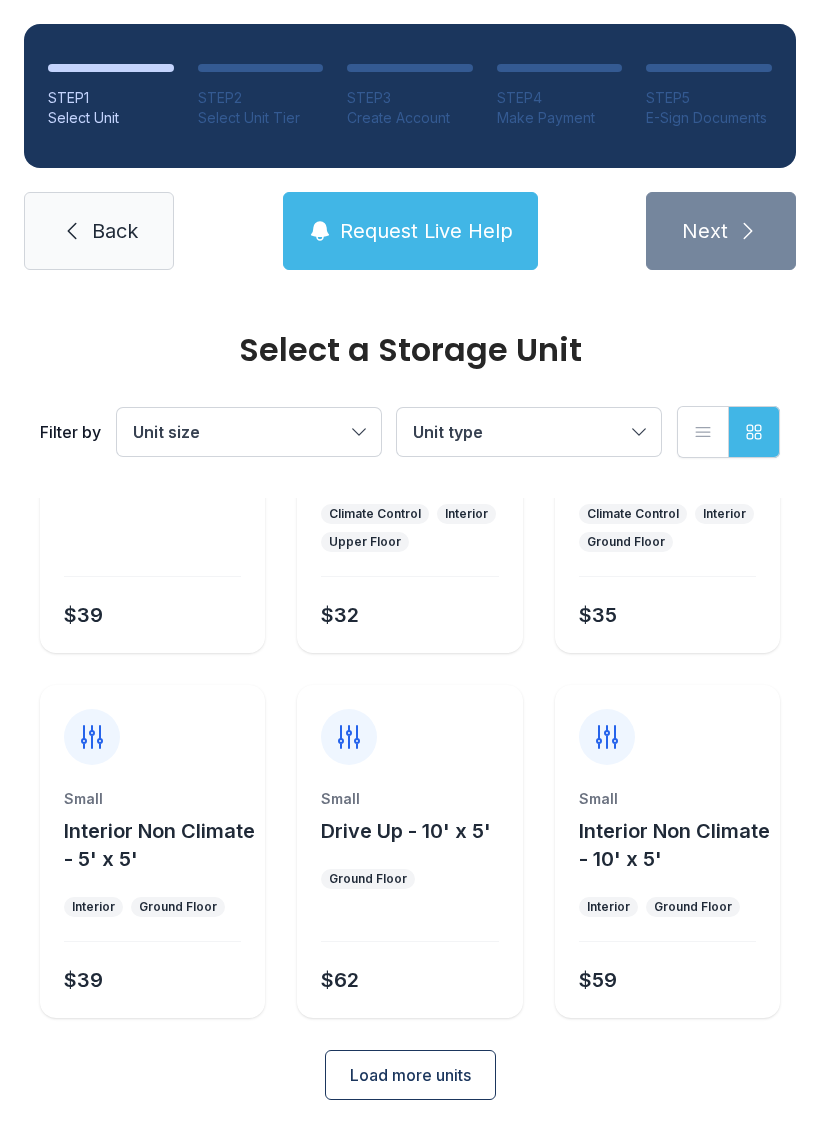 click on "Load more units" at bounding box center (410, 1075) 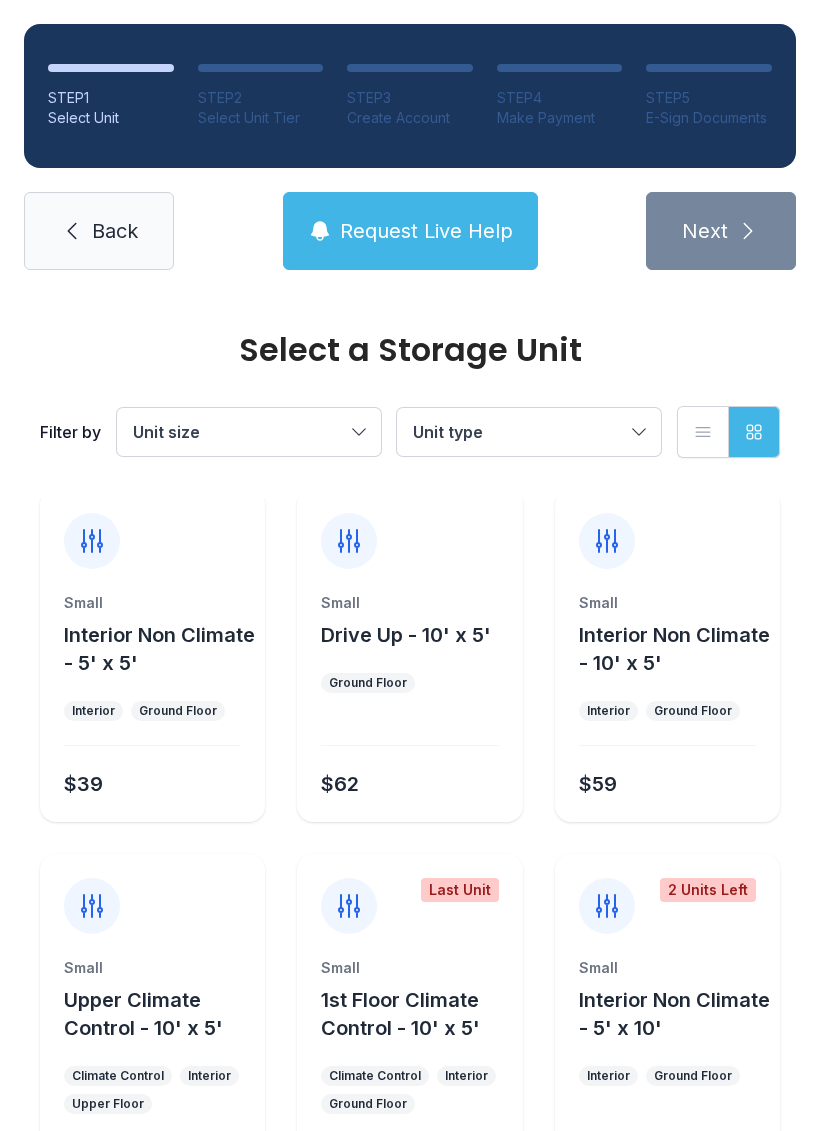 scroll, scrollTop: 410, scrollLeft: 0, axis: vertical 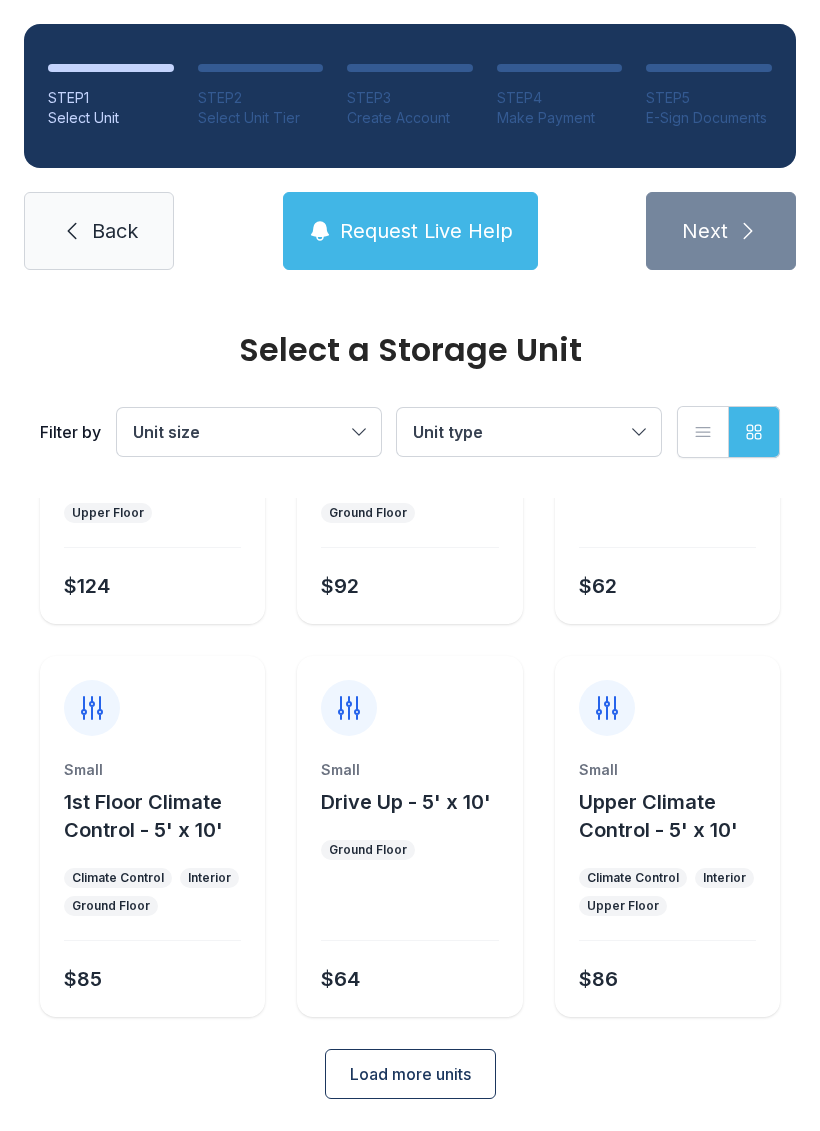 click on "Load more units" at bounding box center (410, 1074) 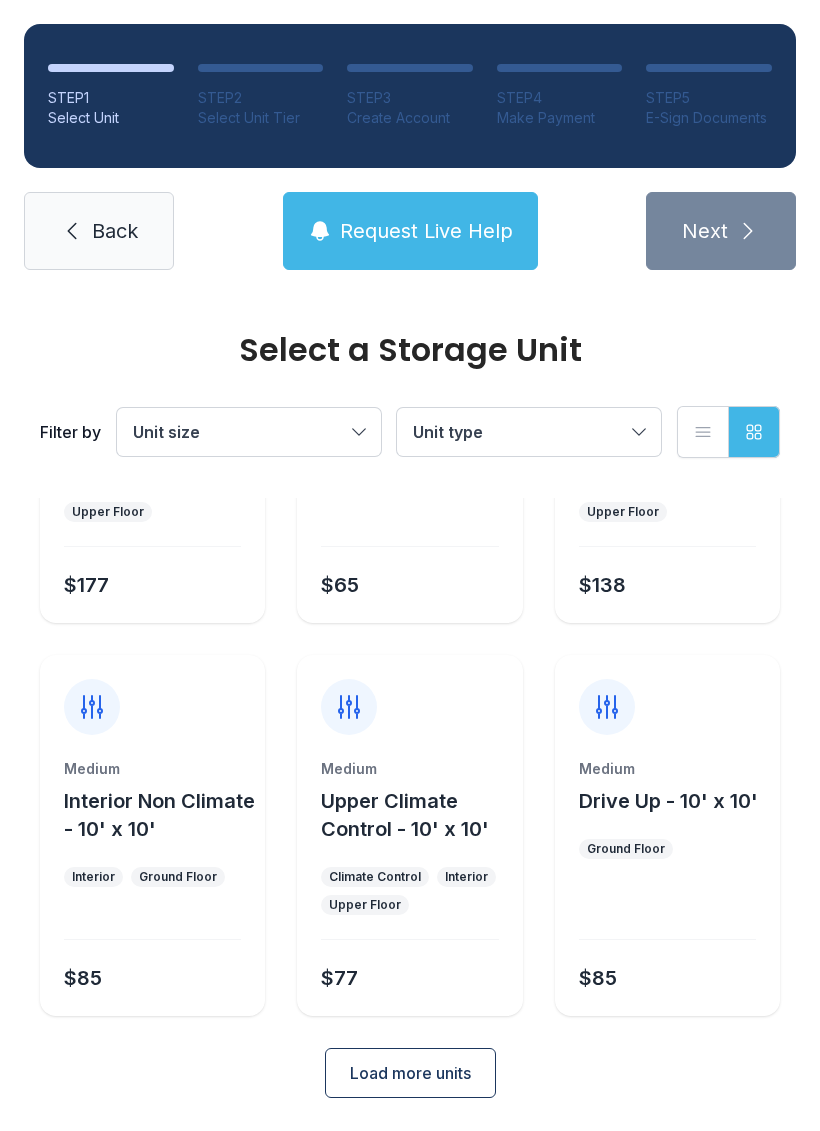 scroll, scrollTop: 1782, scrollLeft: 0, axis: vertical 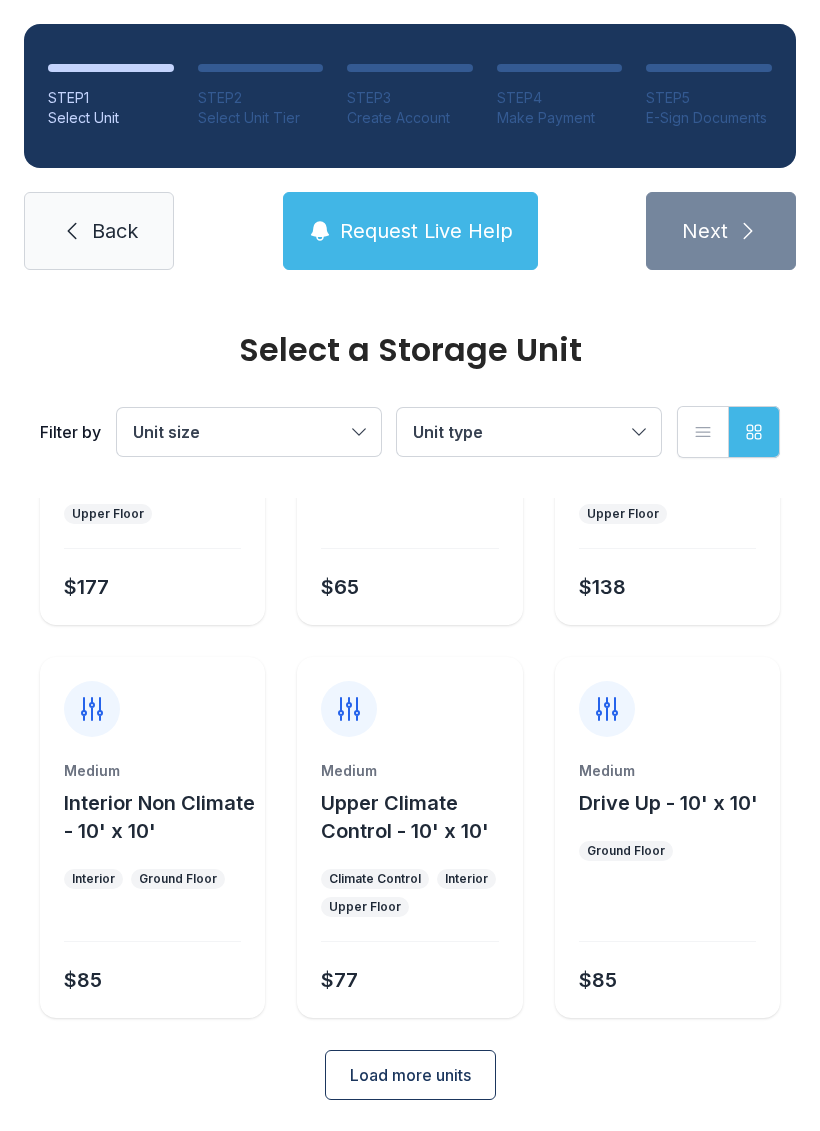 click on "STEP 1 Select Unit STEP 2 Select Unit Tier STEP 3 Create Account STEP 4 Make Payment STEP 5 E-Sign Documents Back Request Live Help Next" at bounding box center (410, 147) 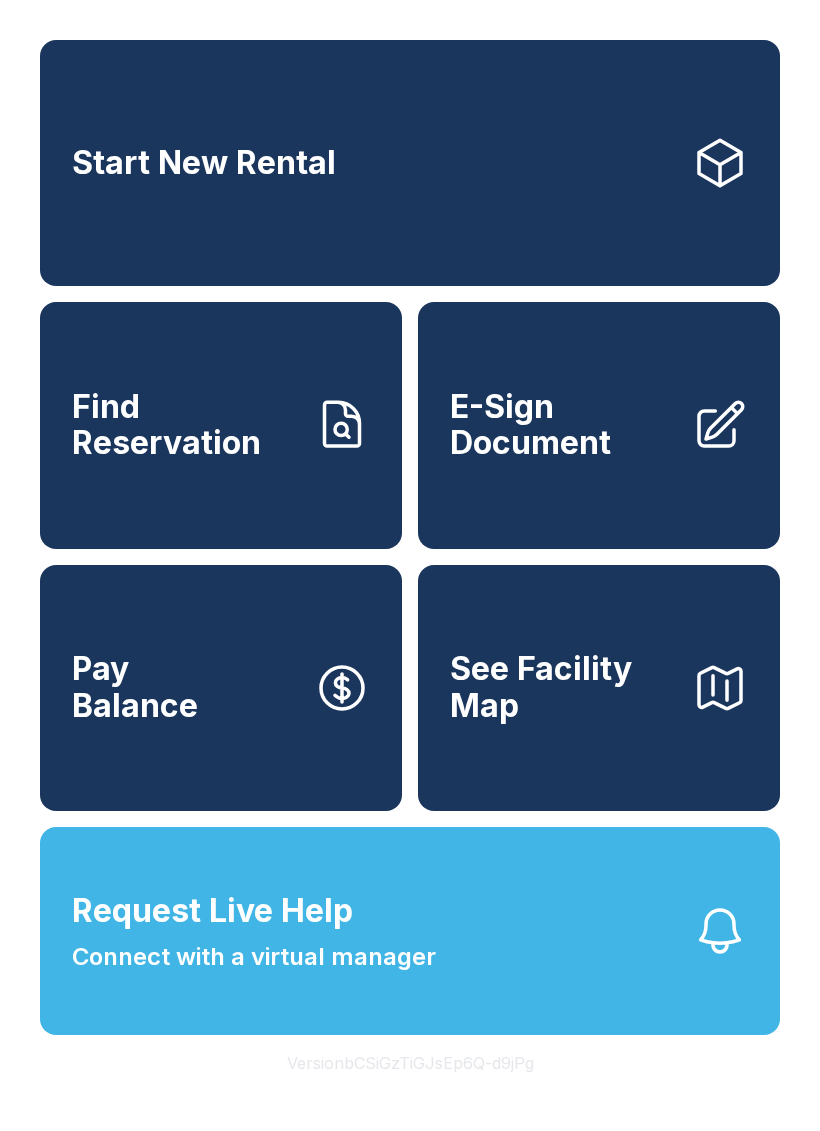 click on "Find Reservation" at bounding box center [221, 425] 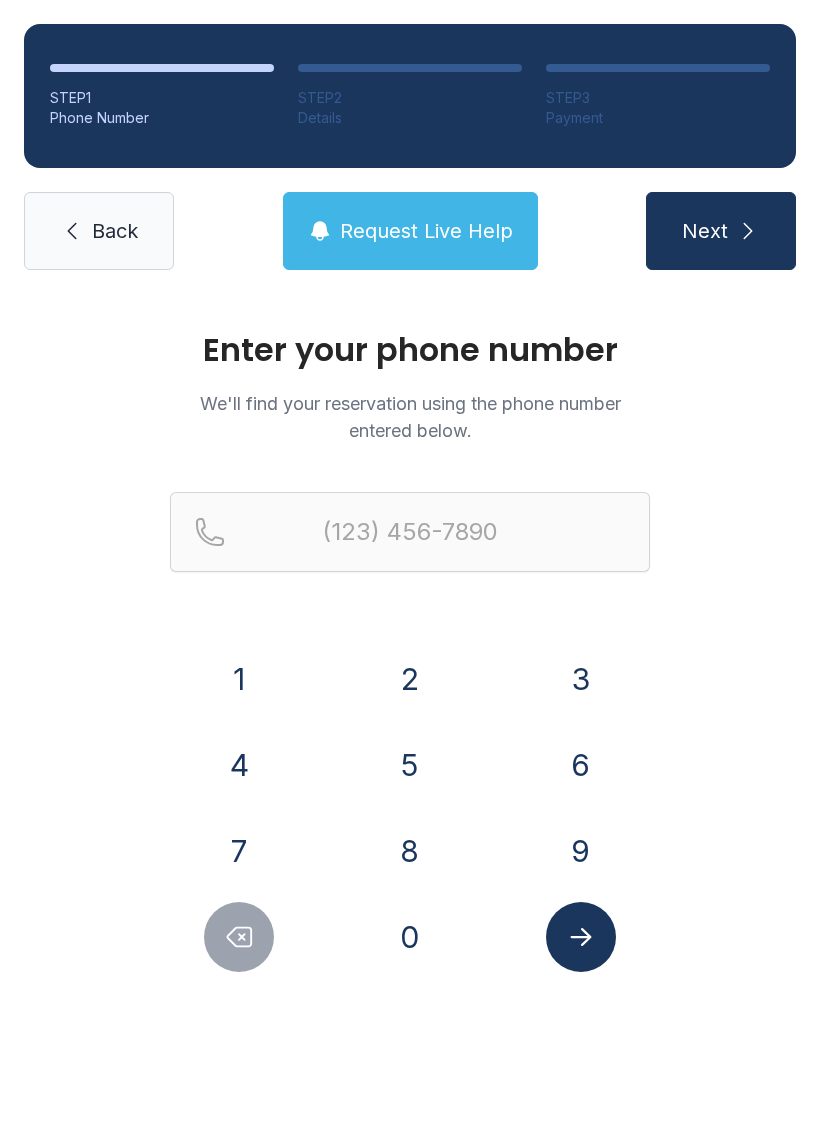 click on "9" at bounding box center [239, 679] 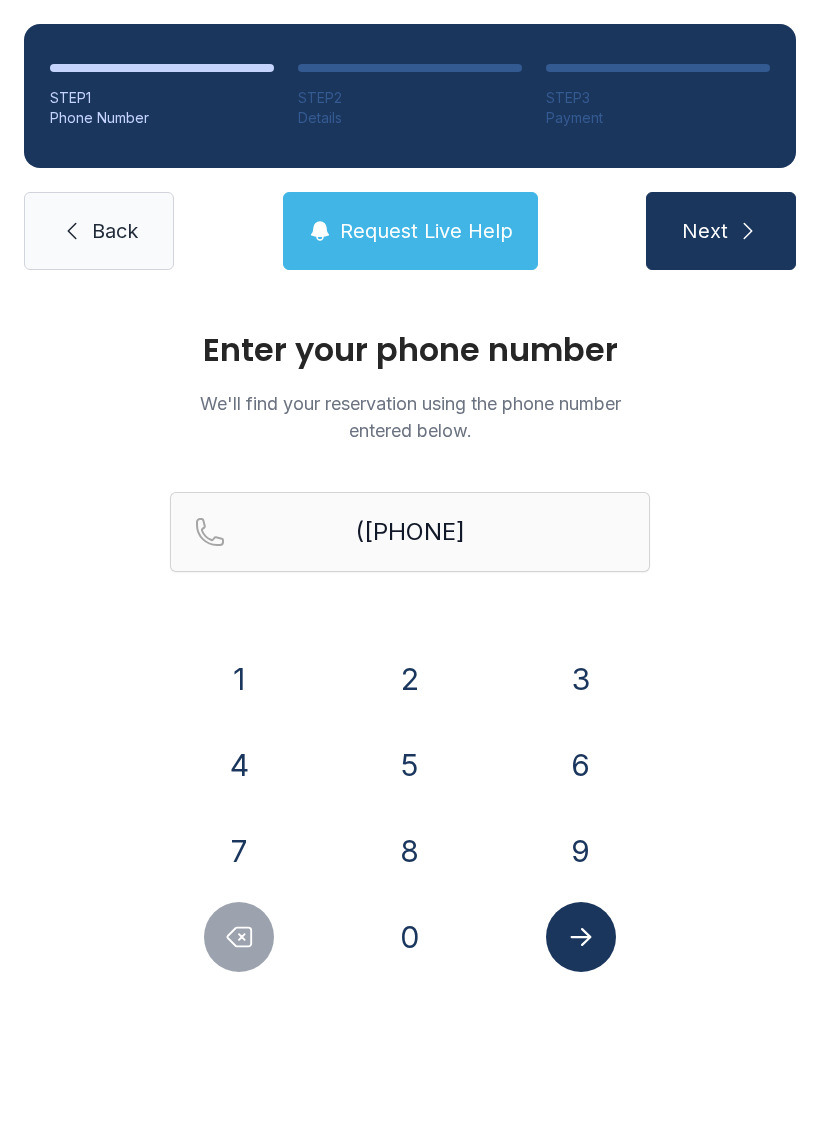 click on "8" at bounding box center [239, 679] 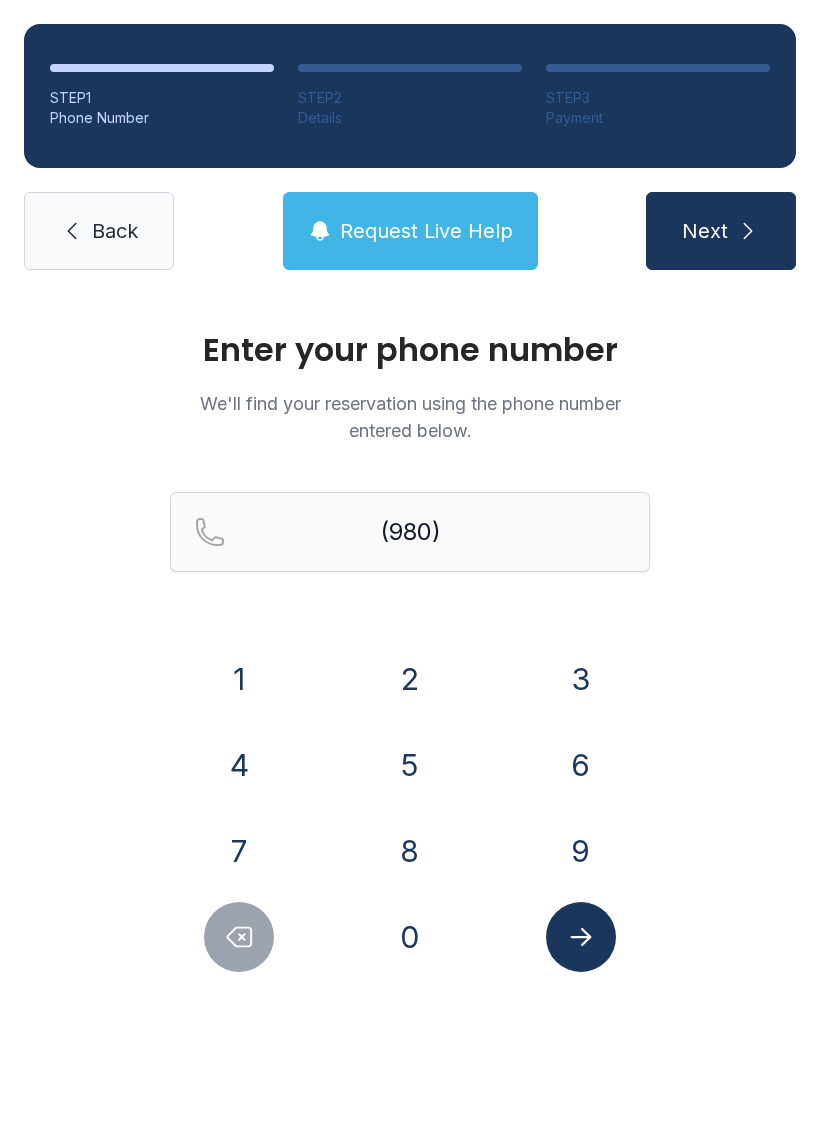 click on "8" at bounding box center (239, 679) 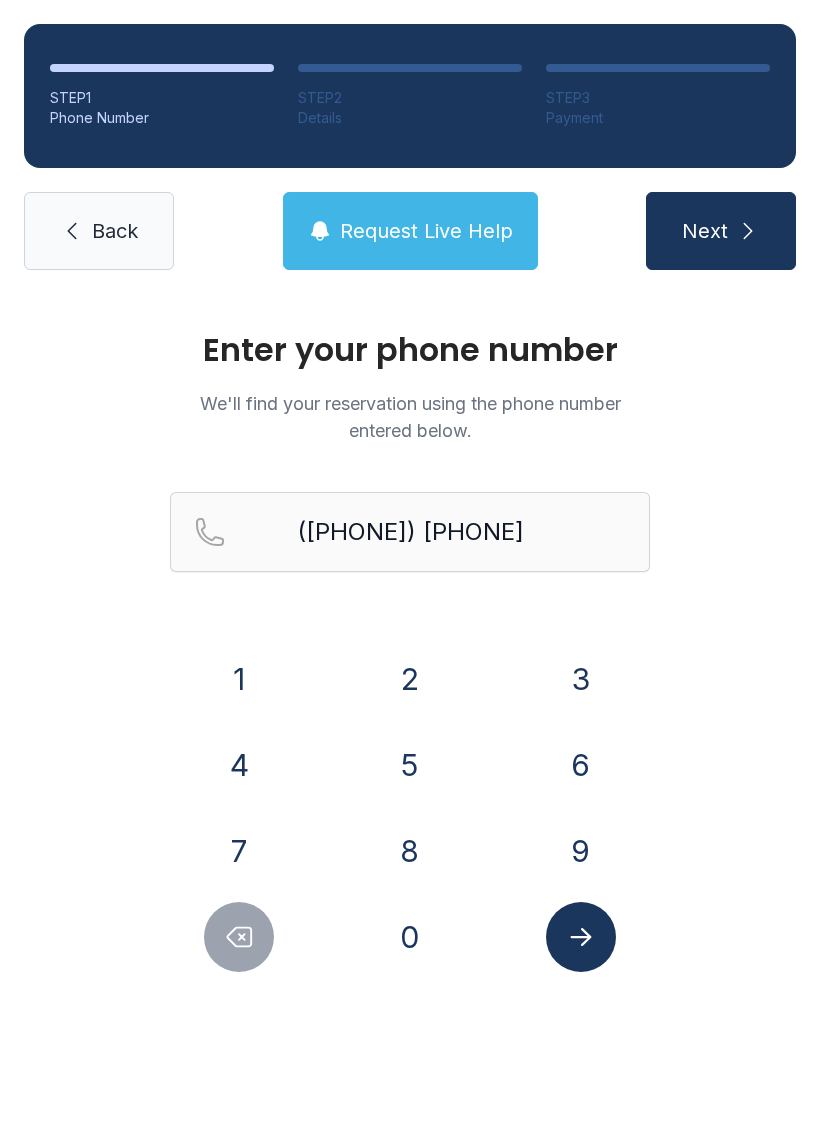 click on "6" at bounding box center [239, 679] 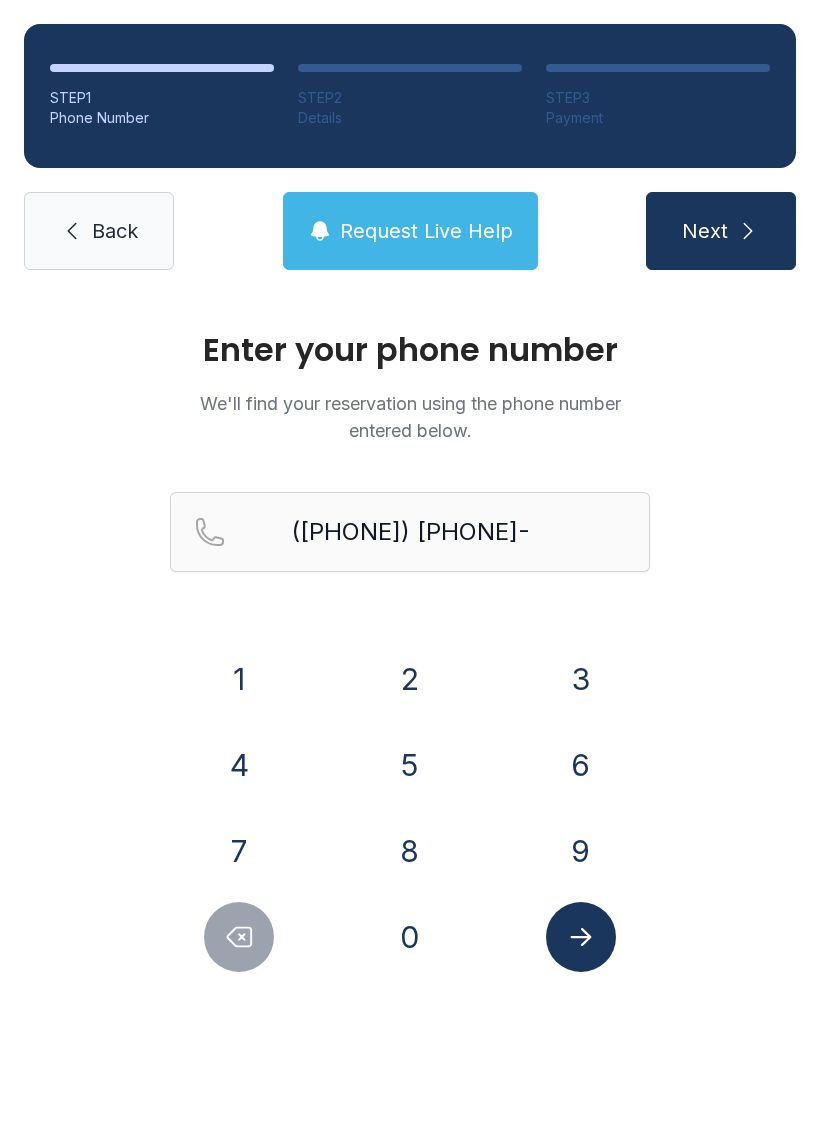 click on "3" at bounding box center [239, 679] 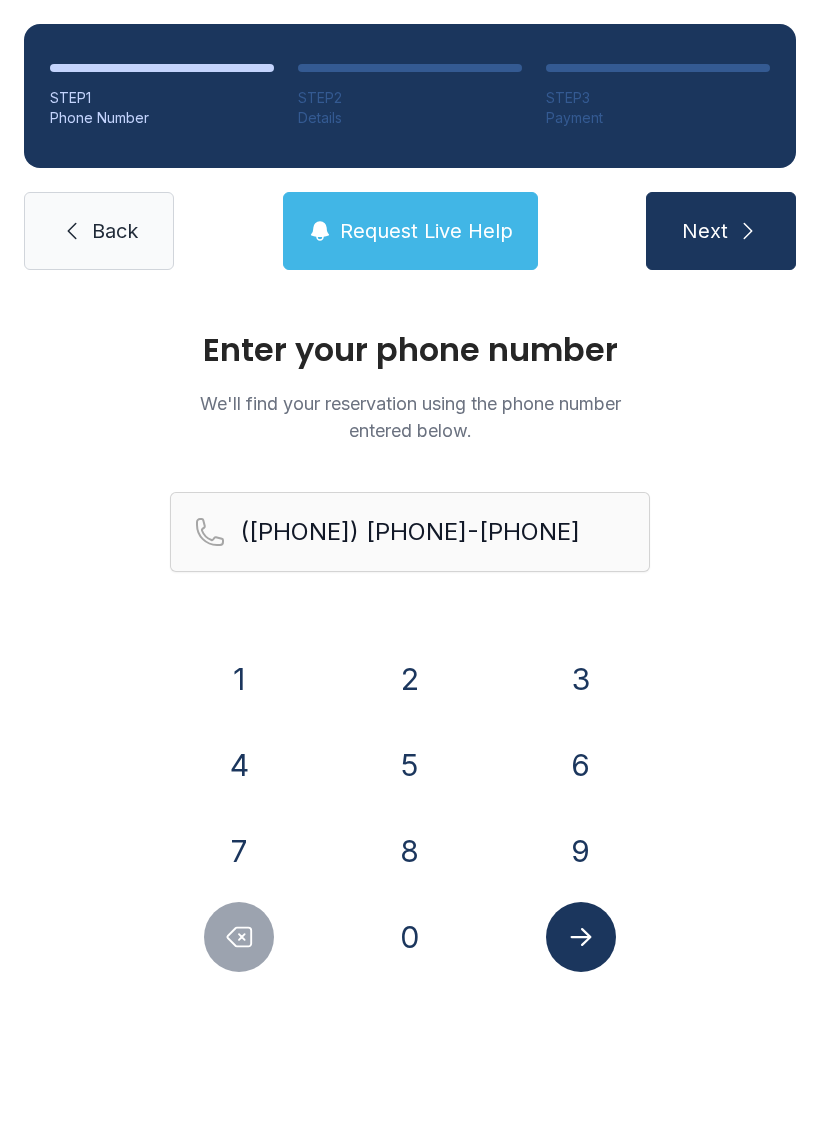 click on "2" at bounding box center [239, 679] 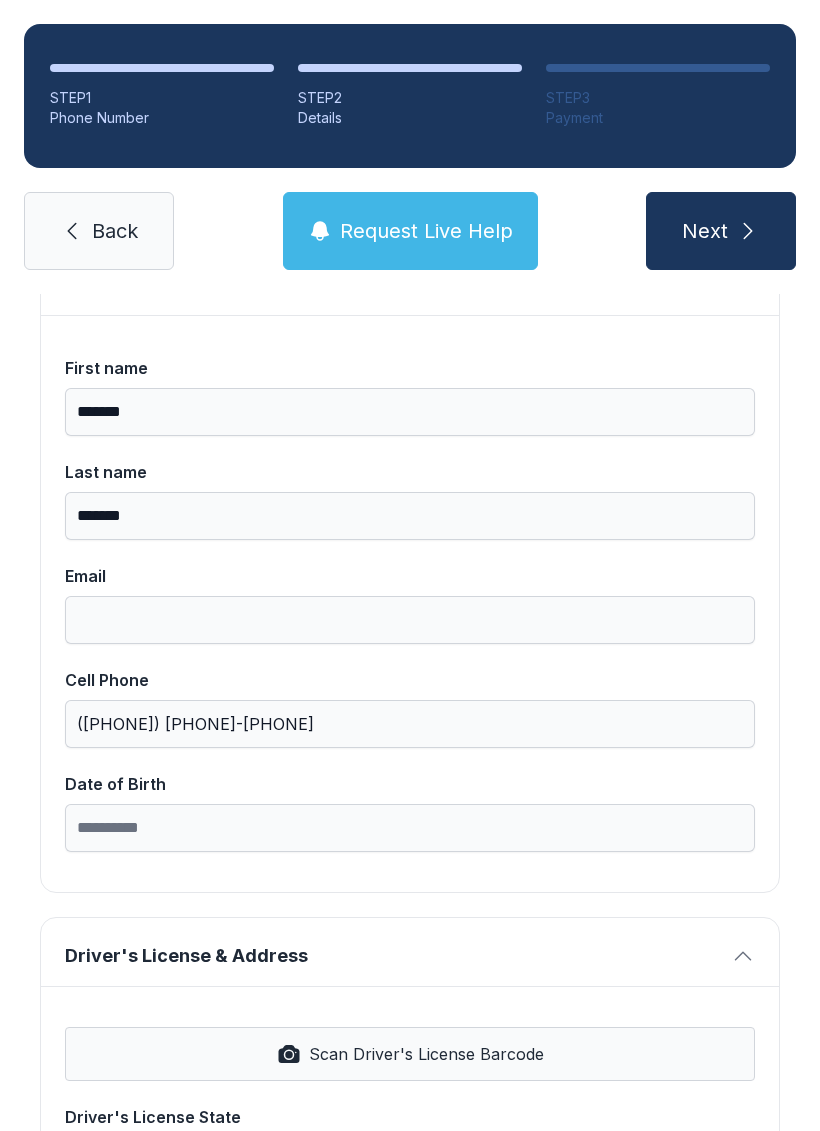 scroll, scrollTop: 169, scrollLeft: 0, axis: vertical 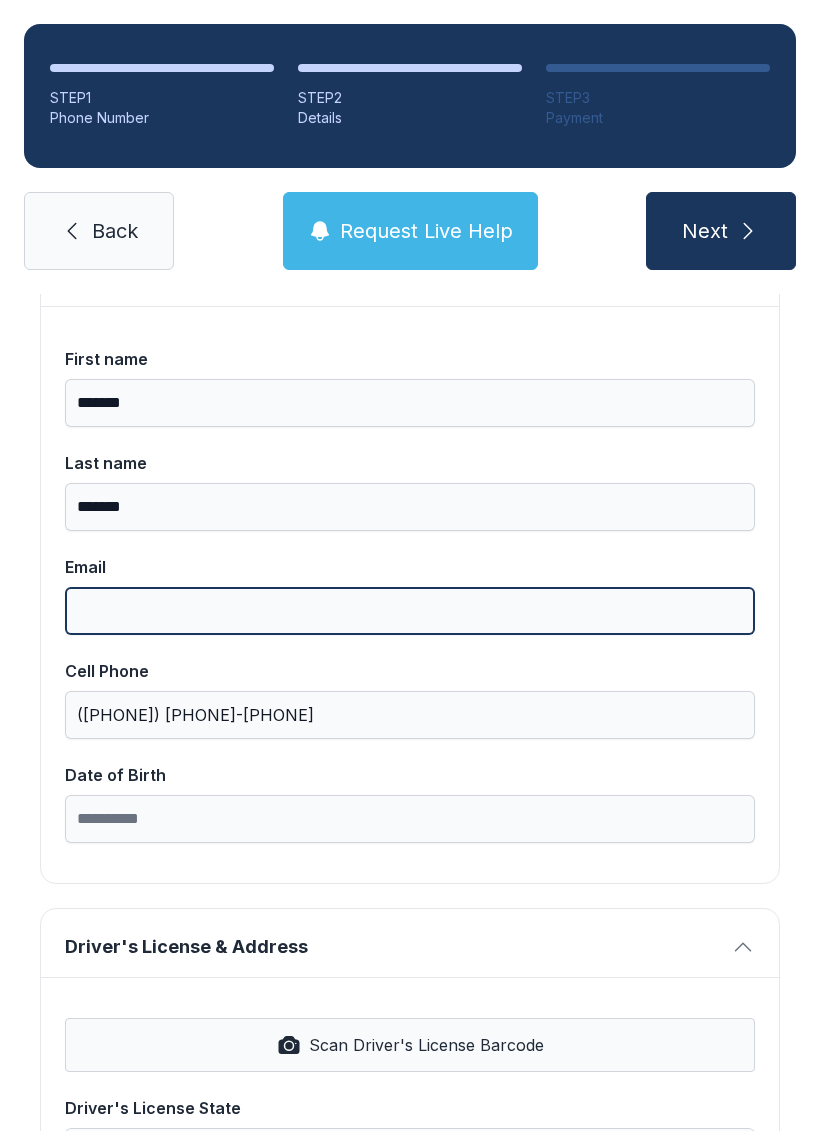 click on "Email" at bounding box center (410, 611) 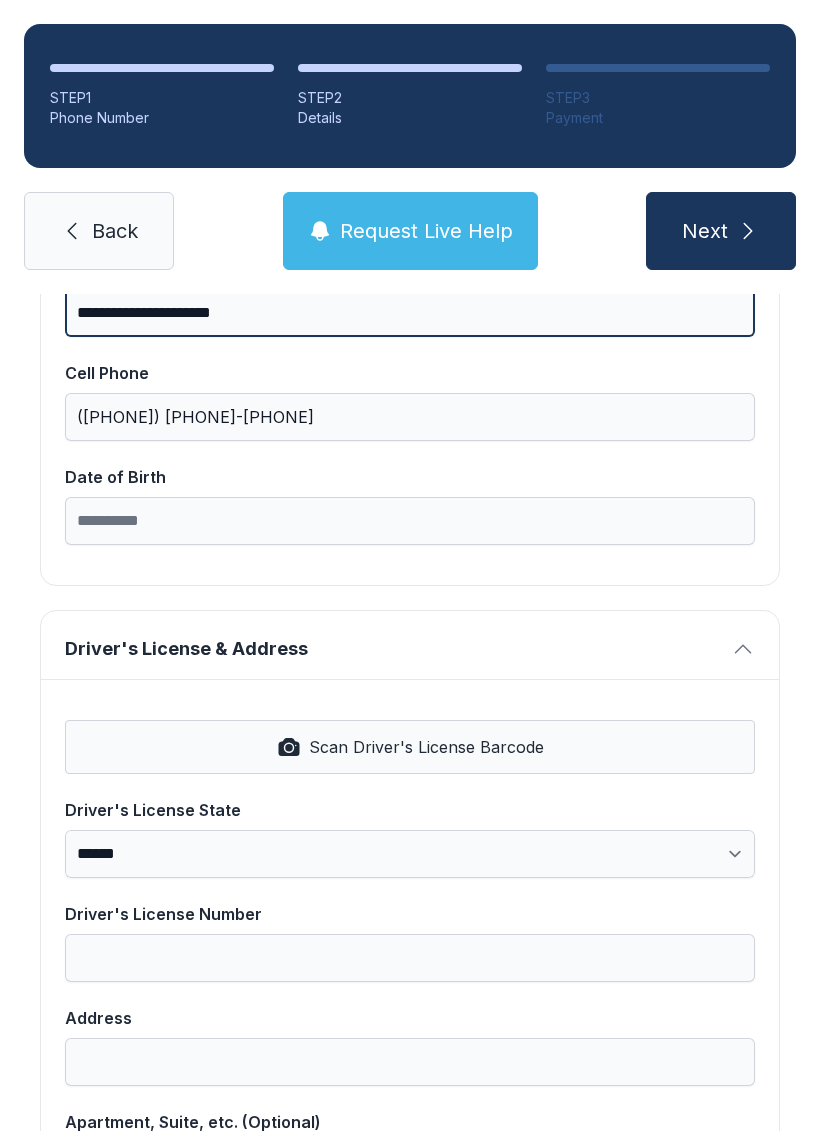 scroll, scrollTop: 469, scrollLeft: 0, axis: vertical 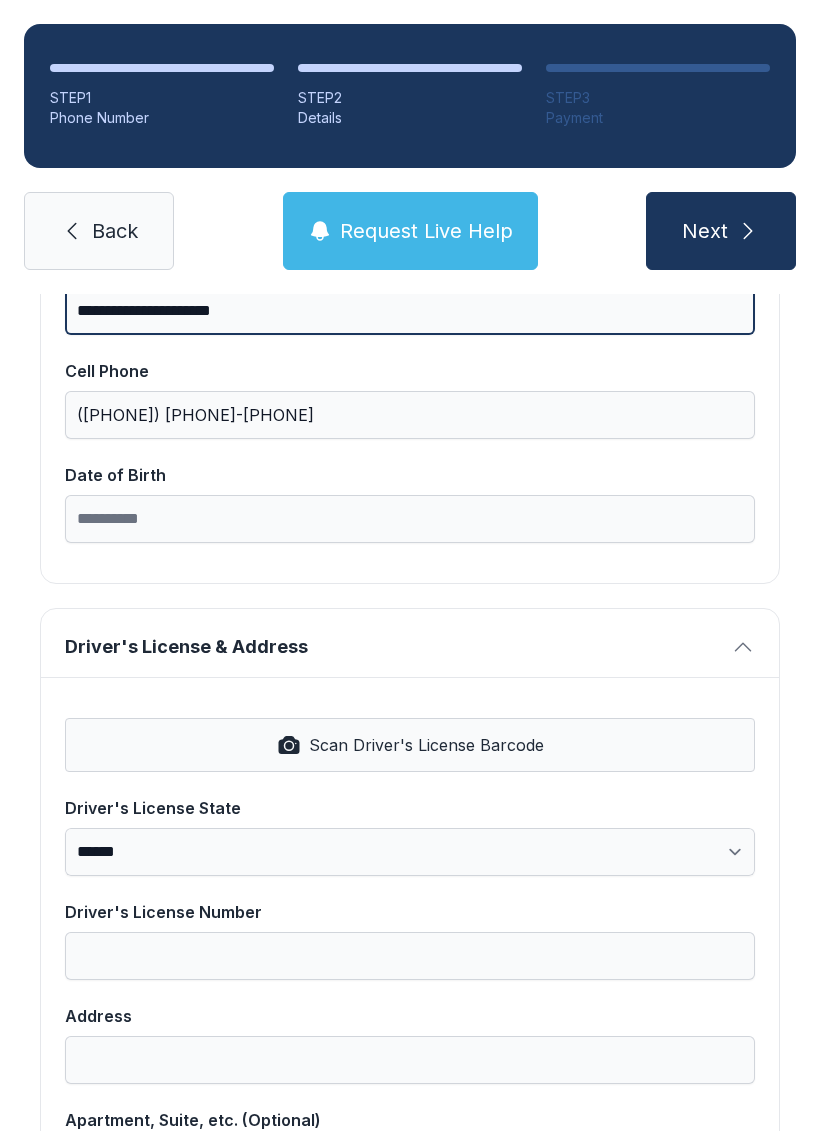 type on "**********" 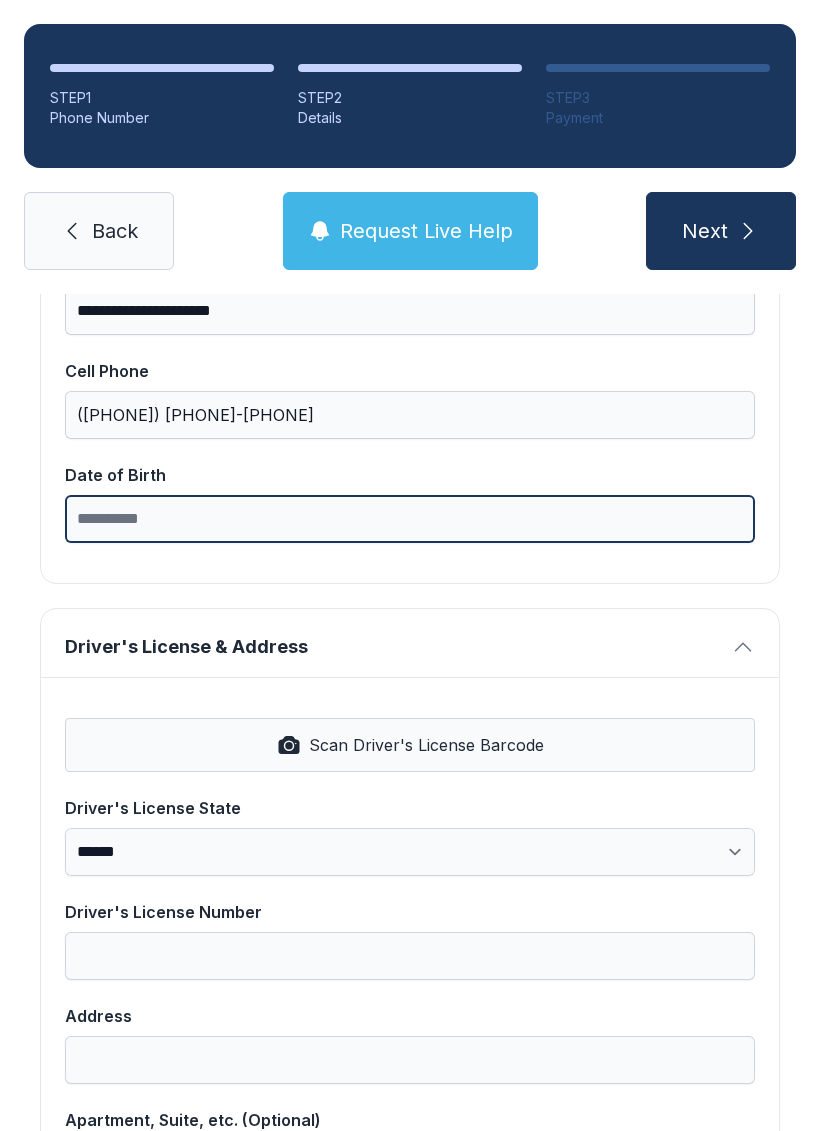 click on "Date of Birth" at bounding box center [410, 519] 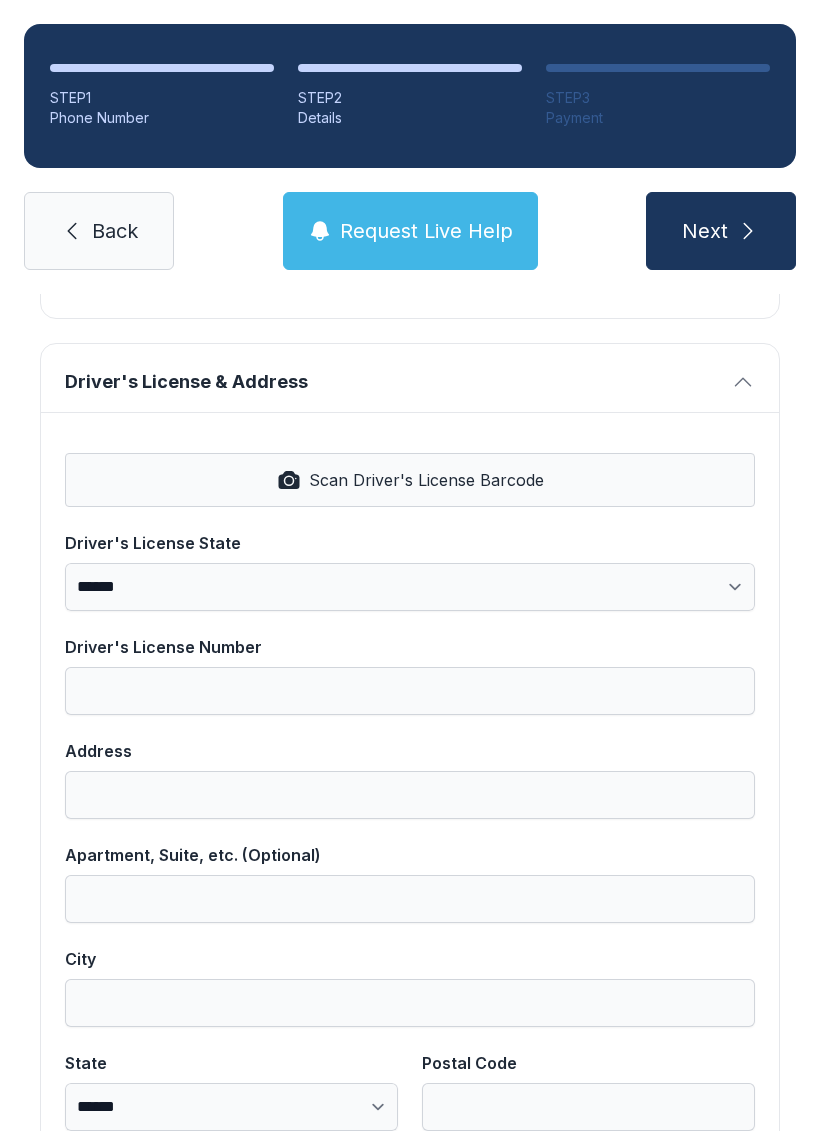 scroll, scrollTop: 735, scrollLeft: 0, axis: vertical 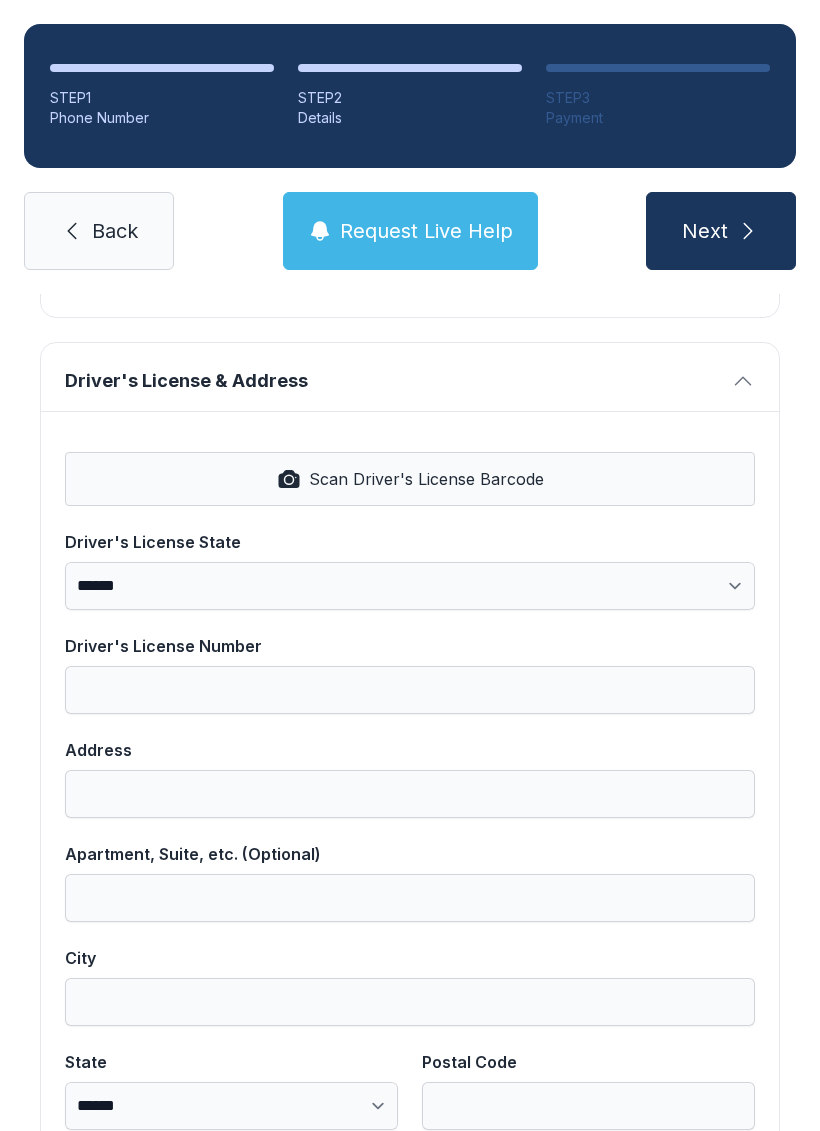 type on "**********" 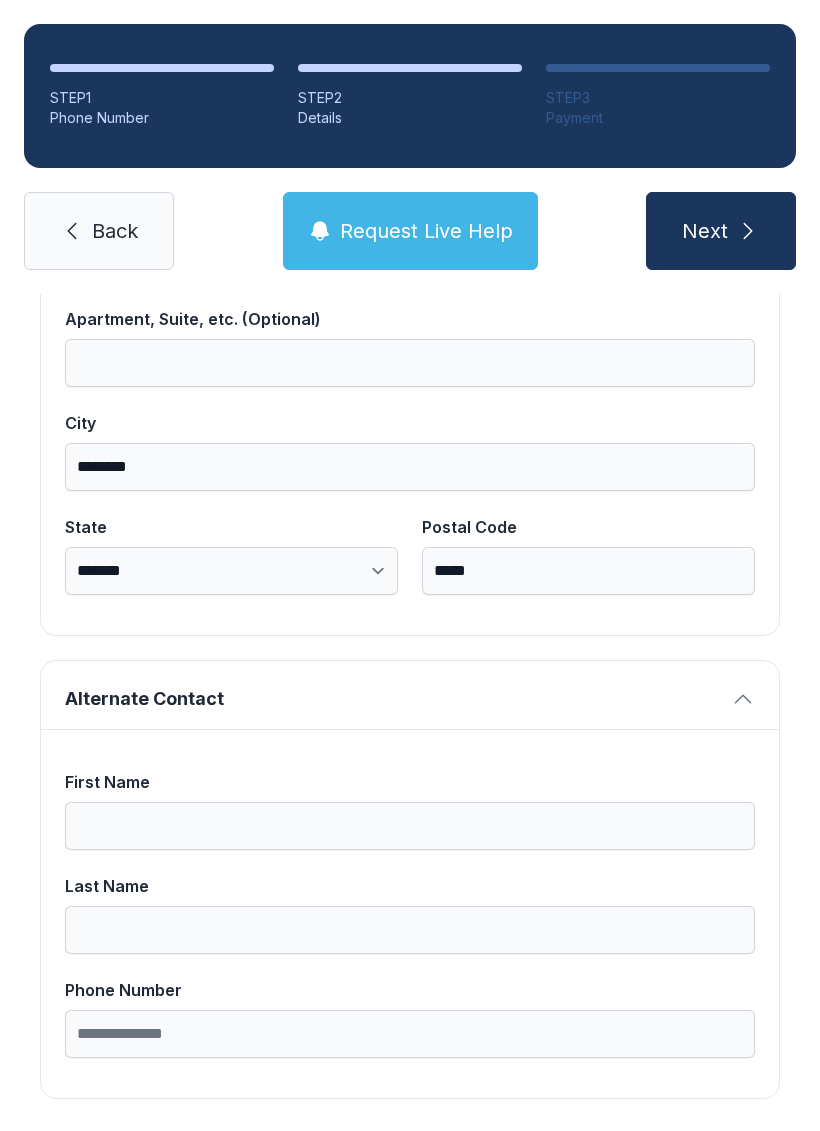 scroll, scrollTop: 1269, scrollLeft: 0, axis: vertical 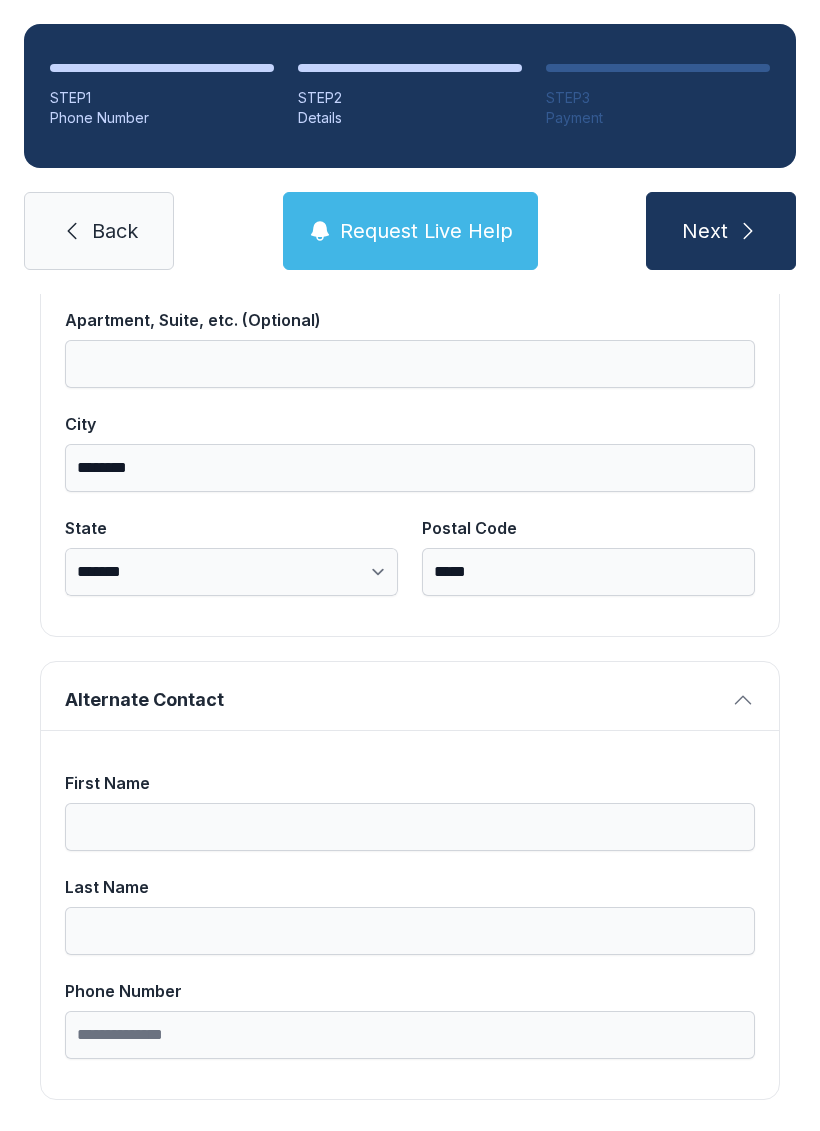 click on "Next" at bounding box center [721, 231] 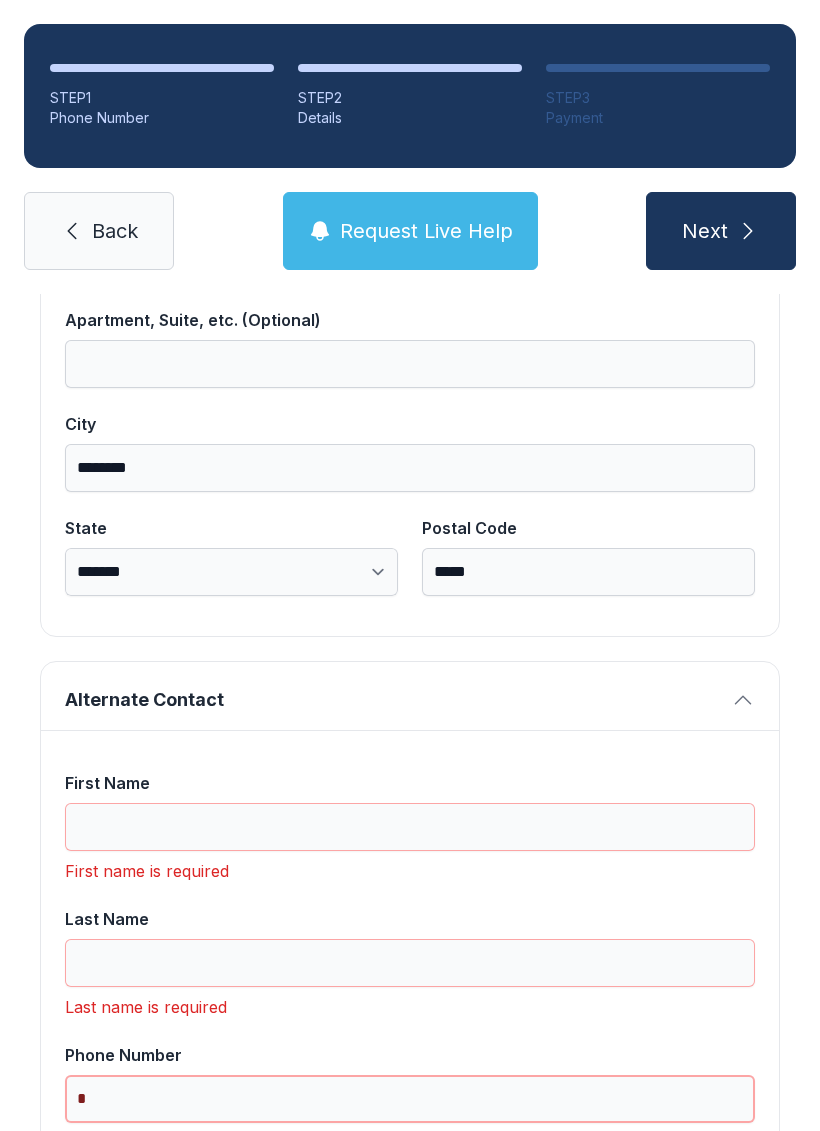 scroll, scrollTop: 49, scrollLeft: 0, axis: vertical 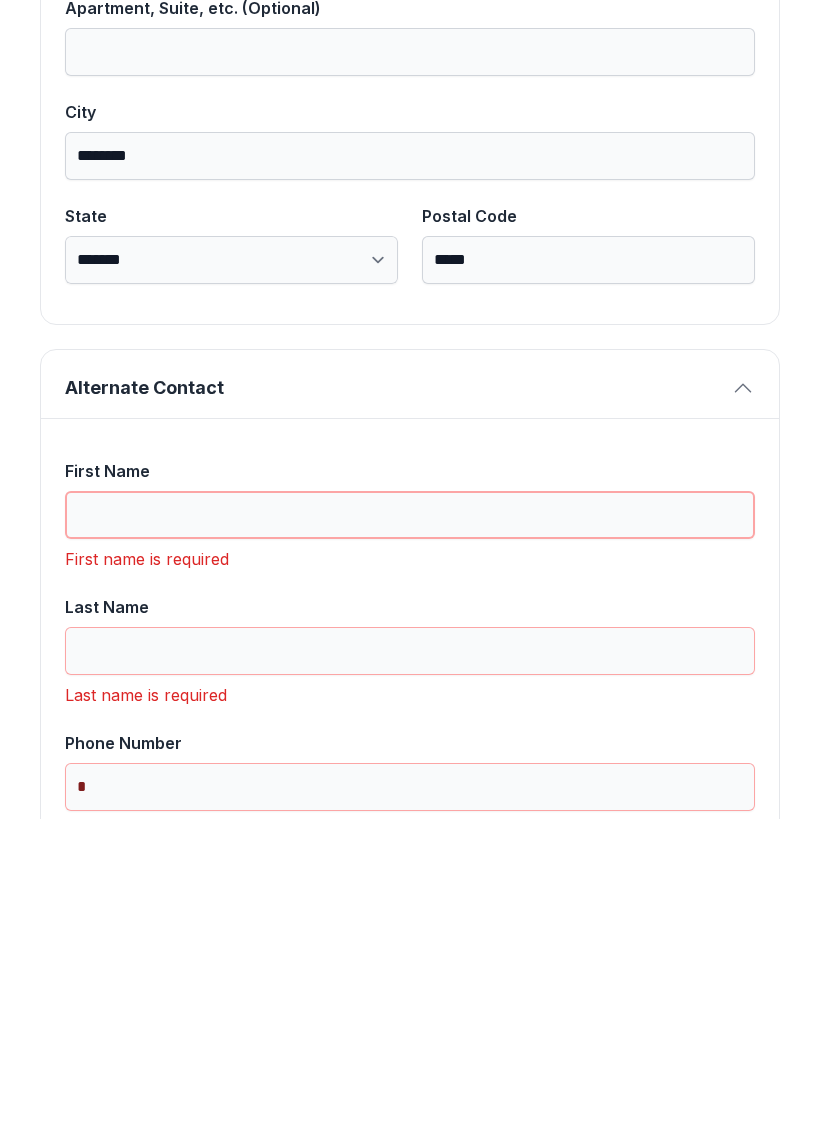 click on "First Name" at bounding box center (410, 827) 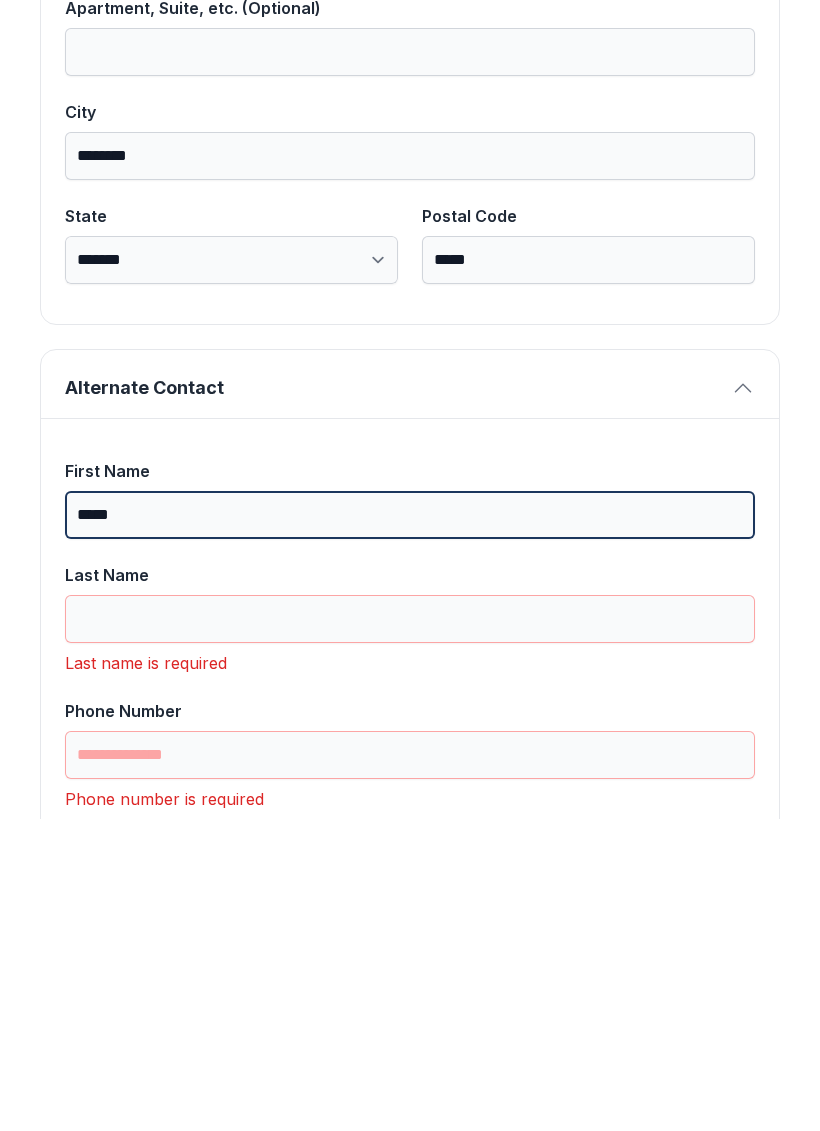 type on "*****" 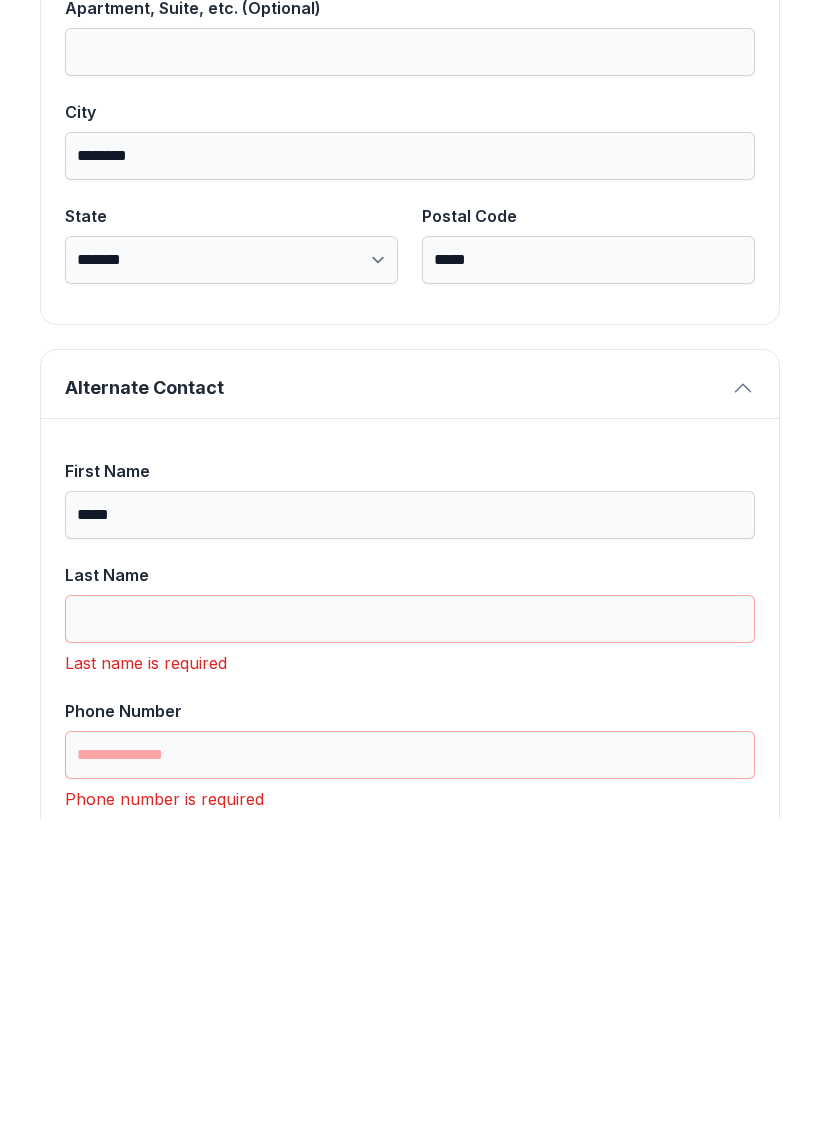 click on "Last Name" at bounding box center (410, 931) 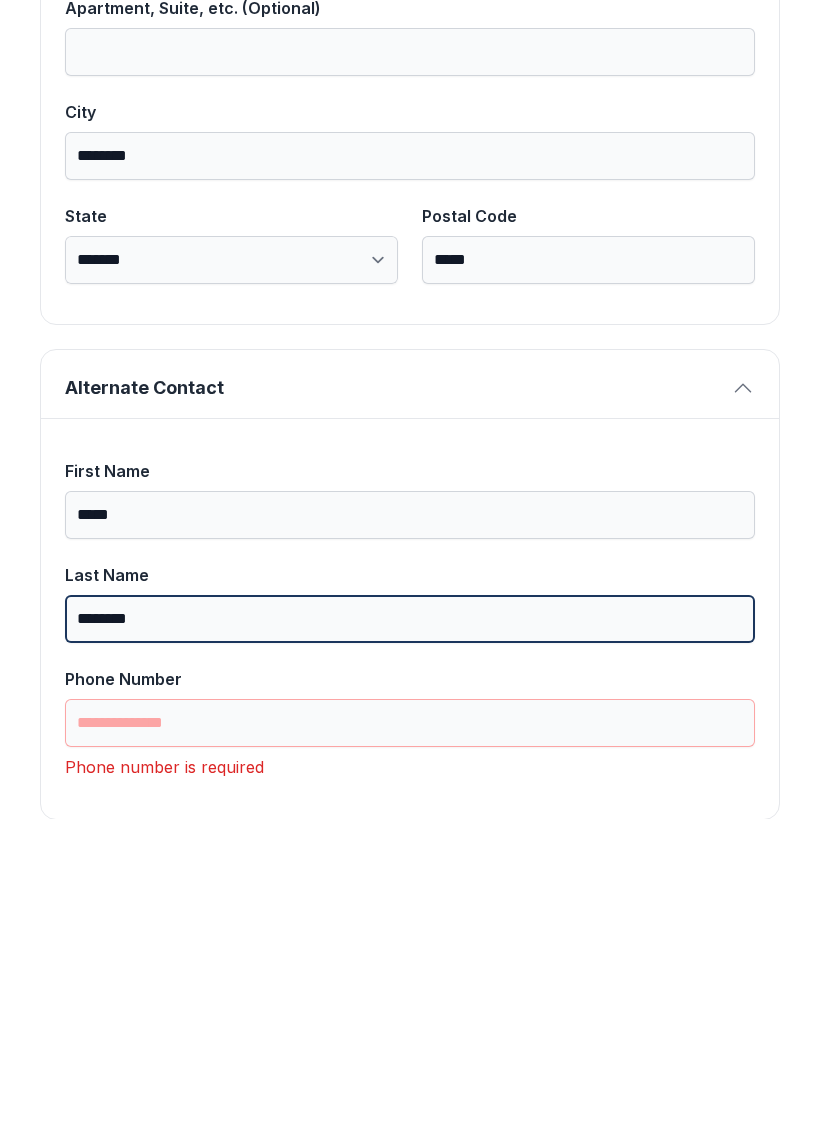 type on "********" 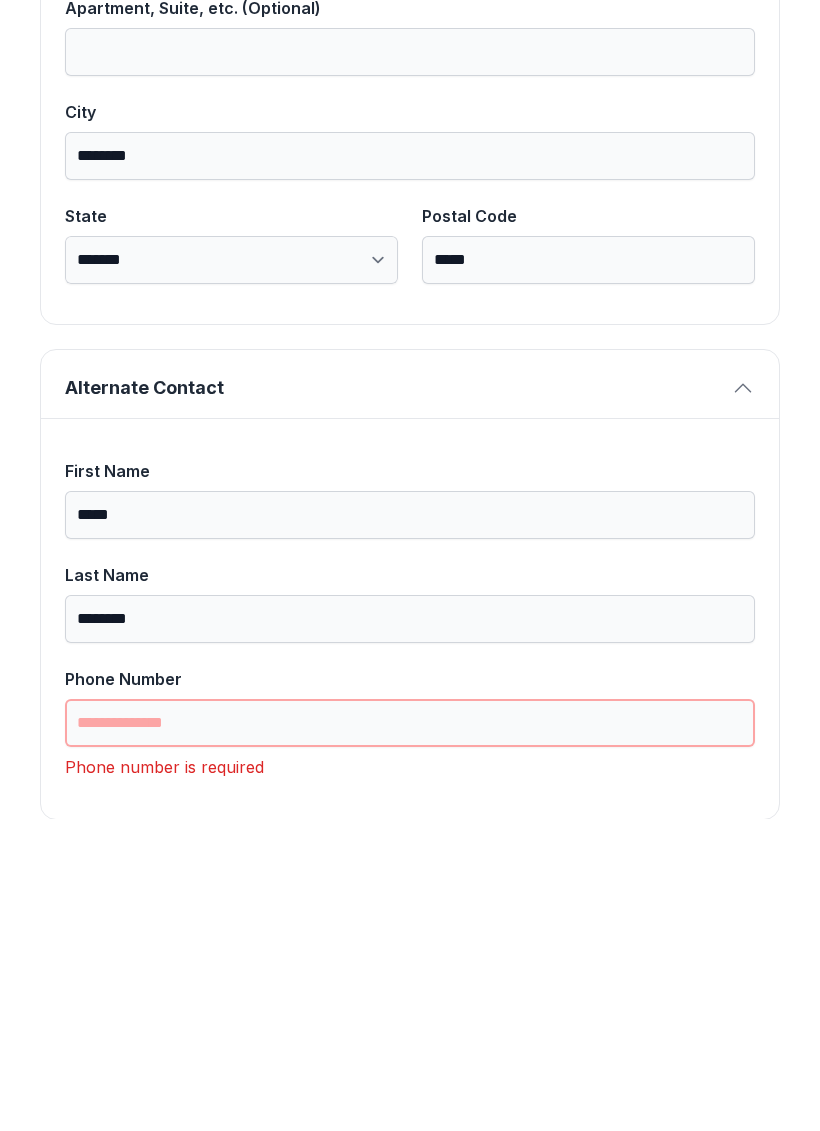 click on "Phone Number" at bounding box center (410, 1035) 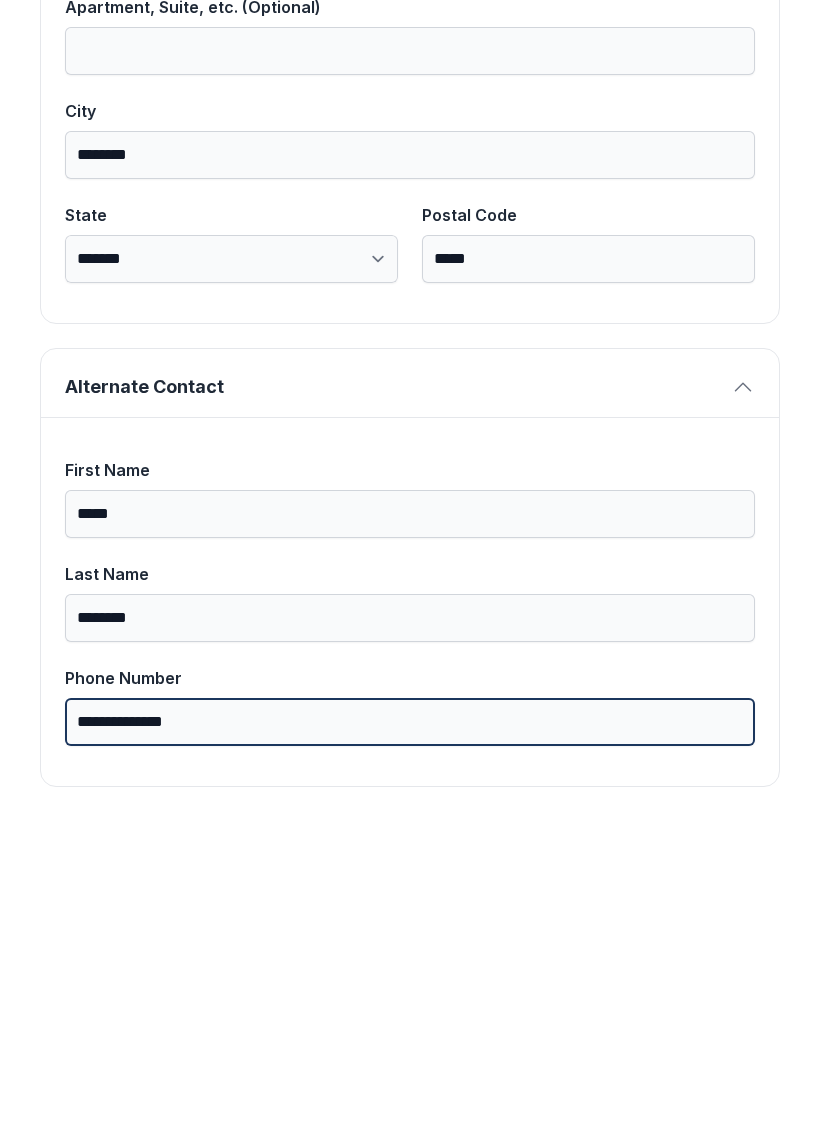 scroll, scrollTop: 1269, scrollLeft: 0, axis: vertical 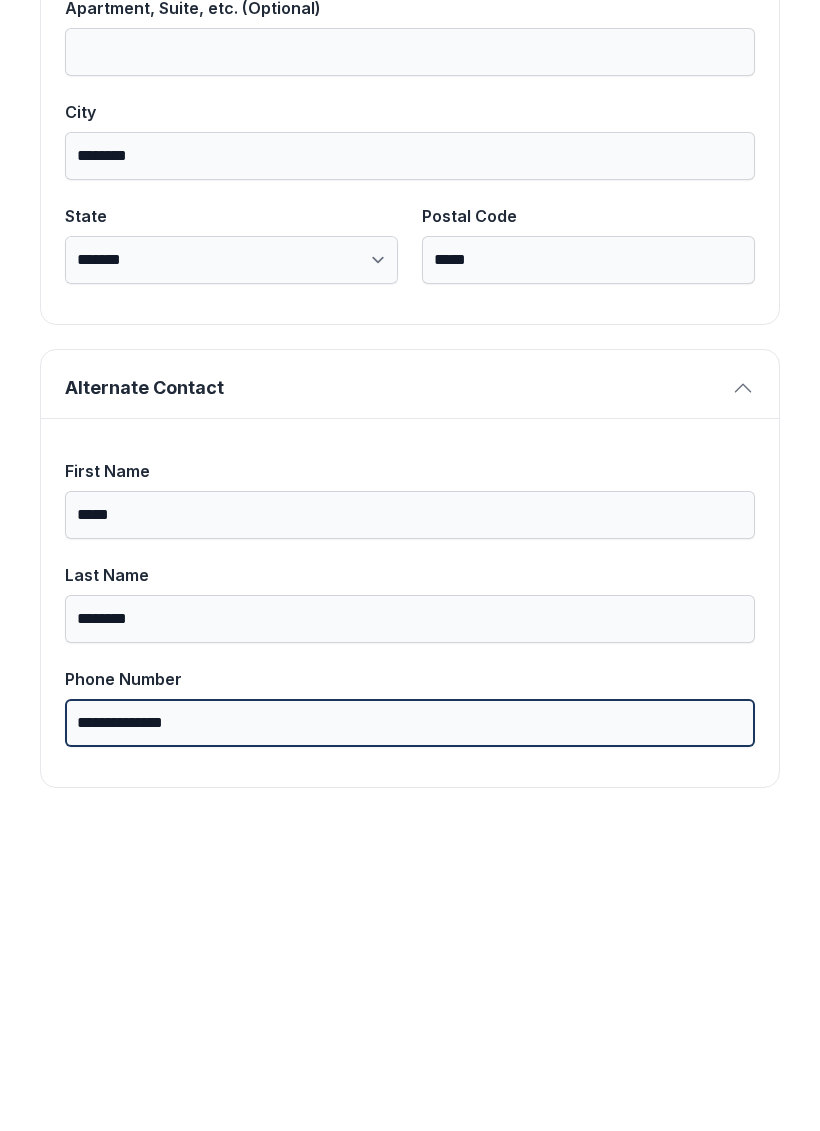 type on "**********" 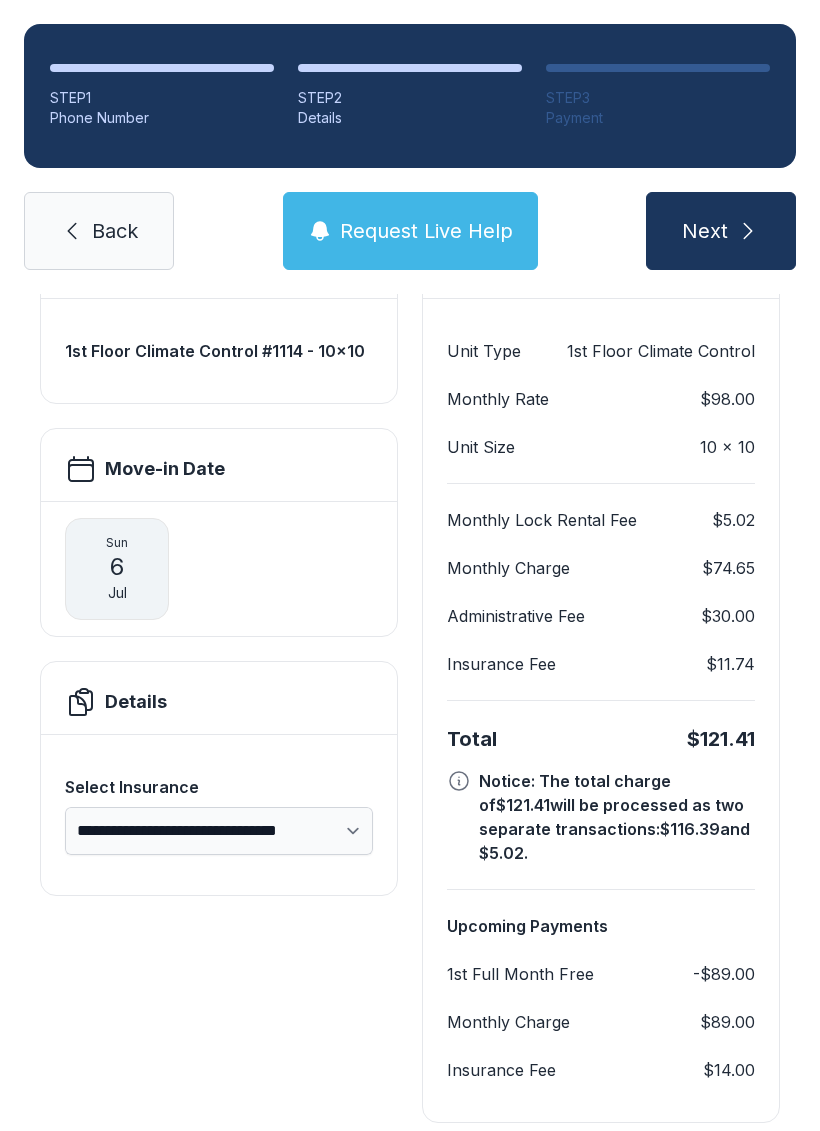 scroll, scrollTop: 180, scrollLeft: 0, axis: vertical 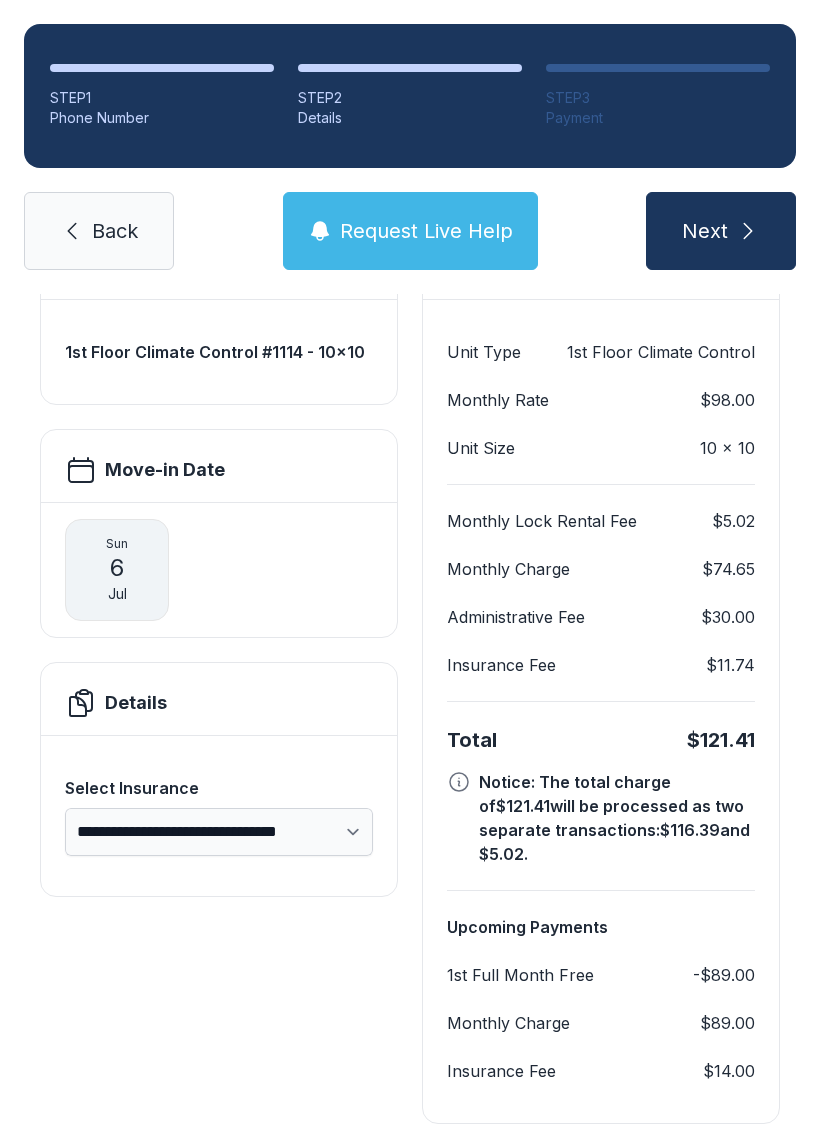 click at bounding box center (748, 231) 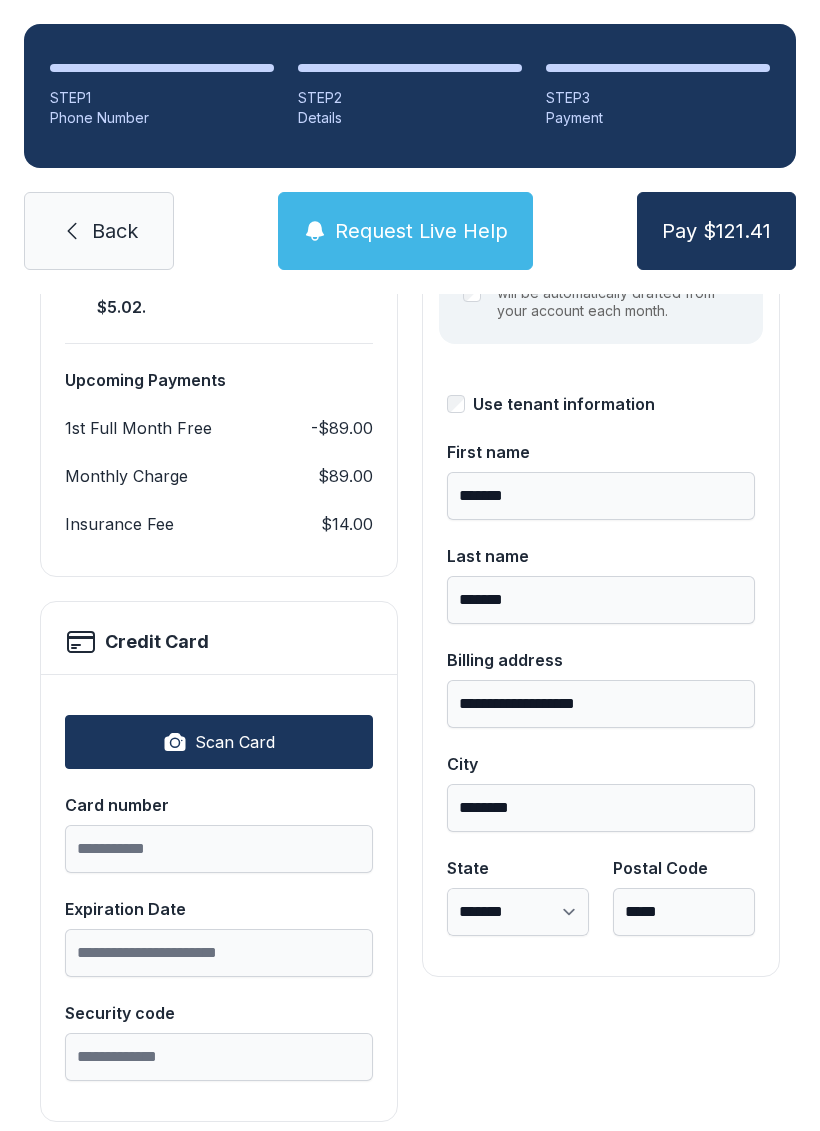 scroll, scrollTop: 339, scrollLeft: 0, axis: vertical 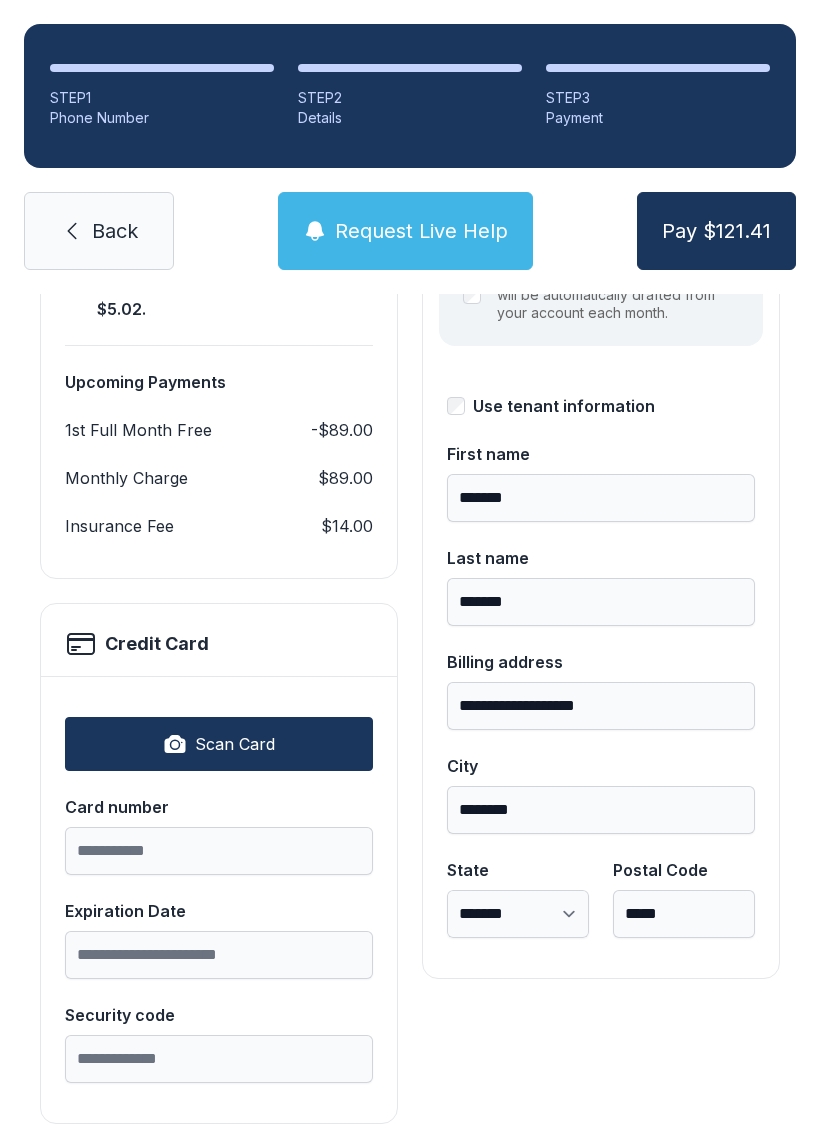 click on "Scan Card" at bounding box center [219, 744] 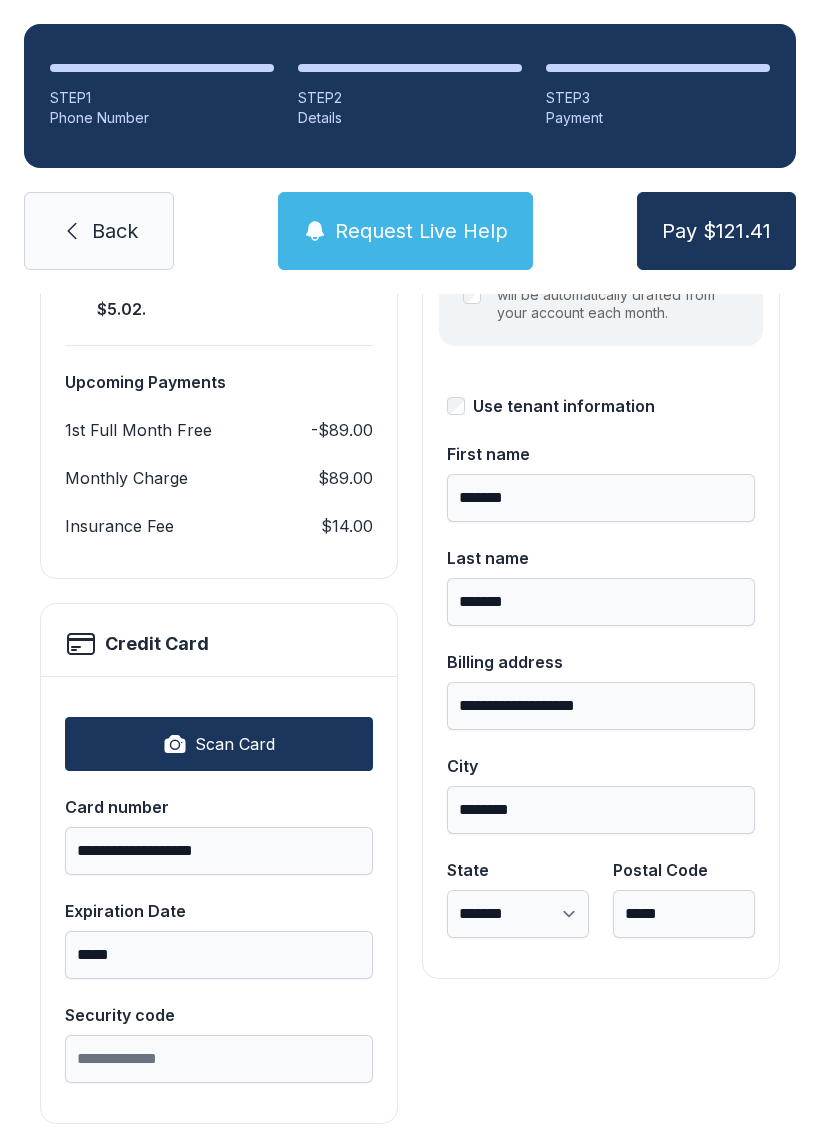 click on "Security code" at bounding box center [219, 1059] 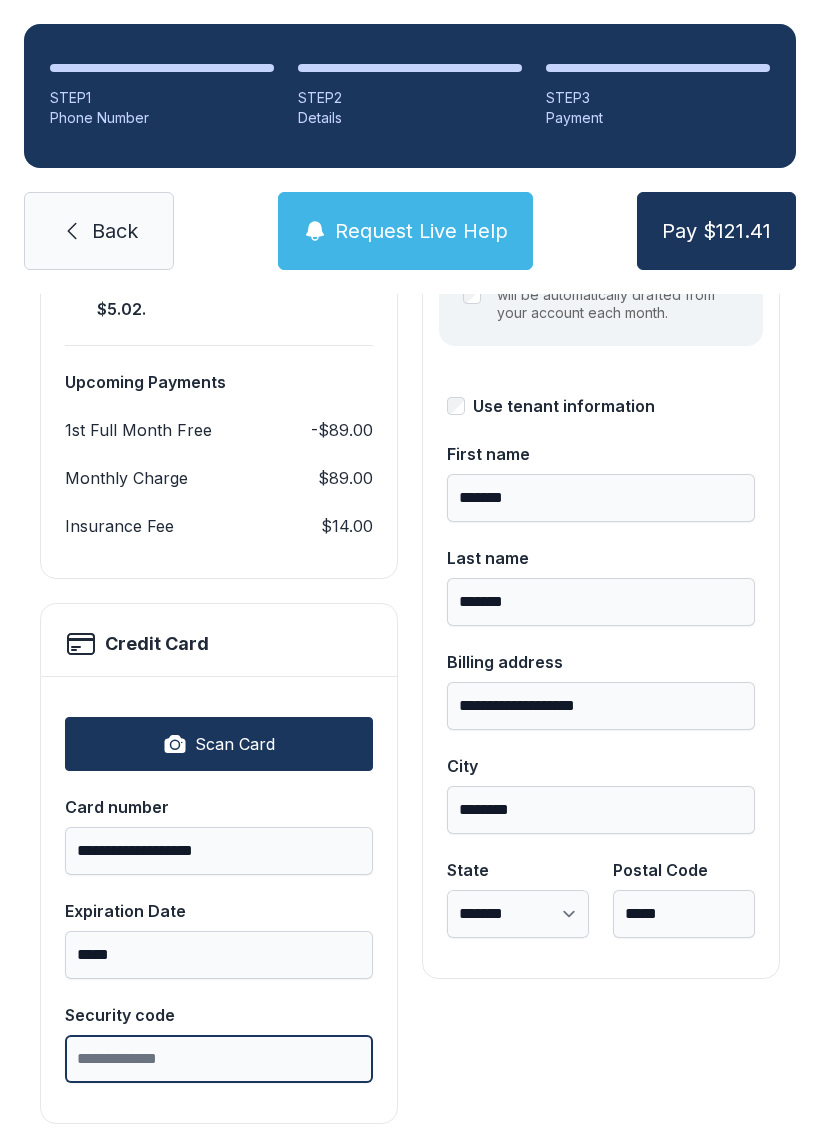 scroll, scrollTop: 49, scrollLeft: 0, axis: vertical 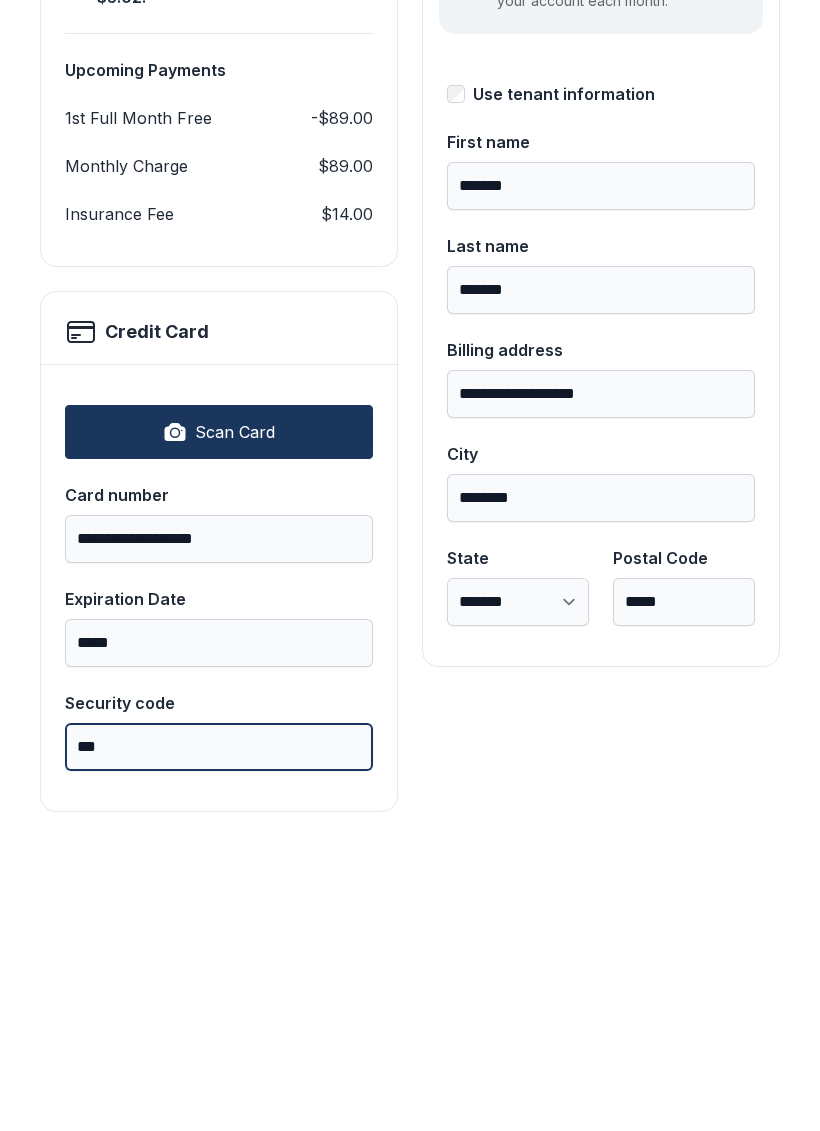 type on "***" 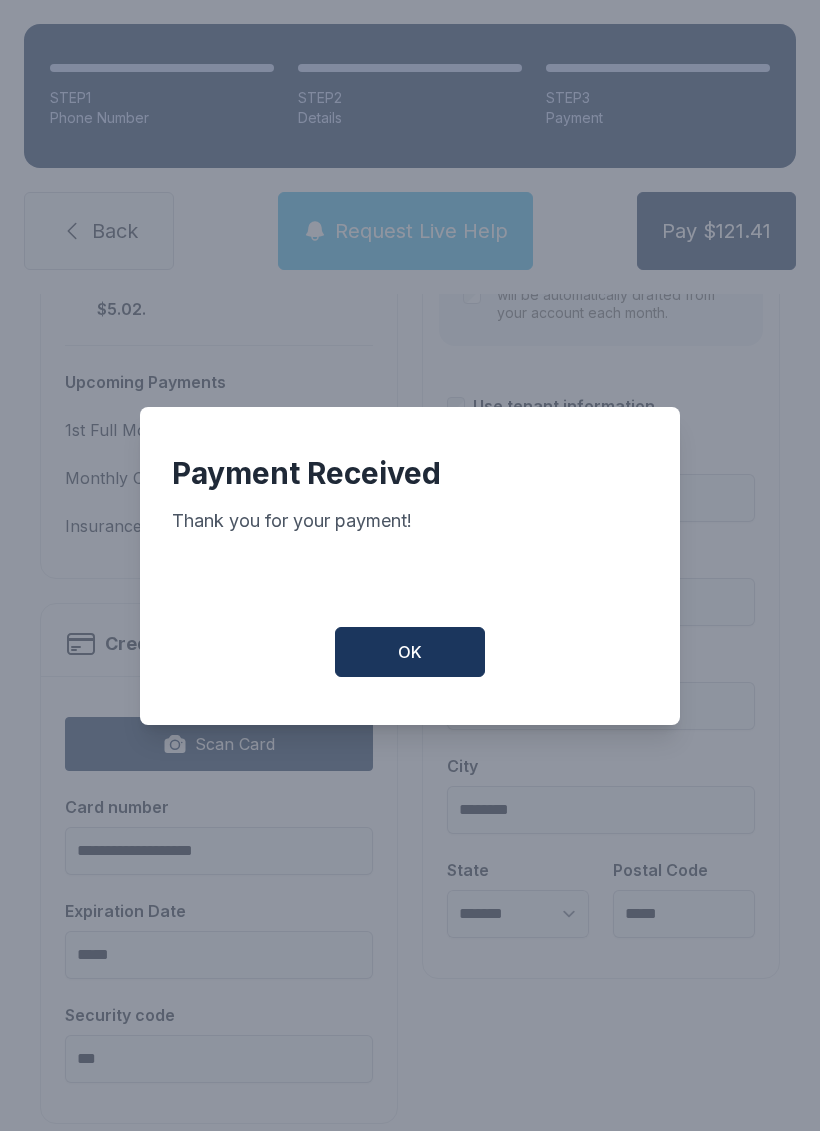 click on "OK" at bounding box center (410, 652) 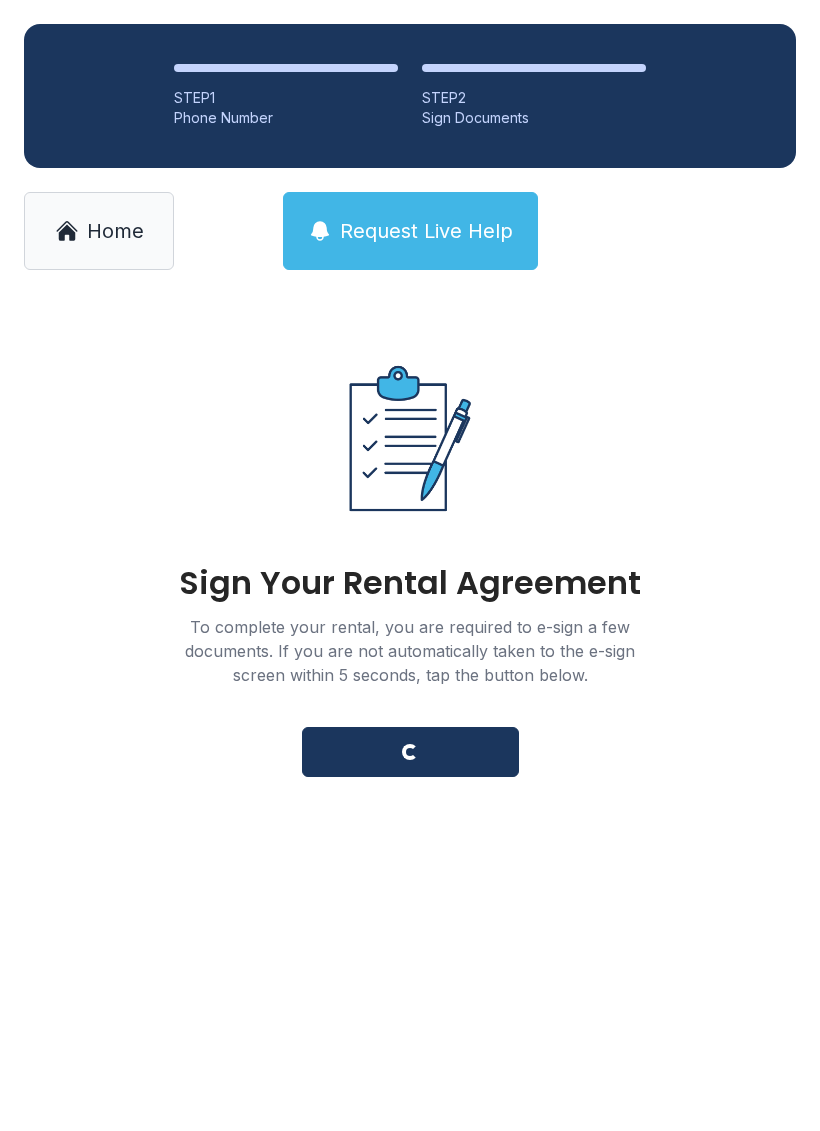 scroll, scrollTop: 0, scrollLeft: 0, axis: both 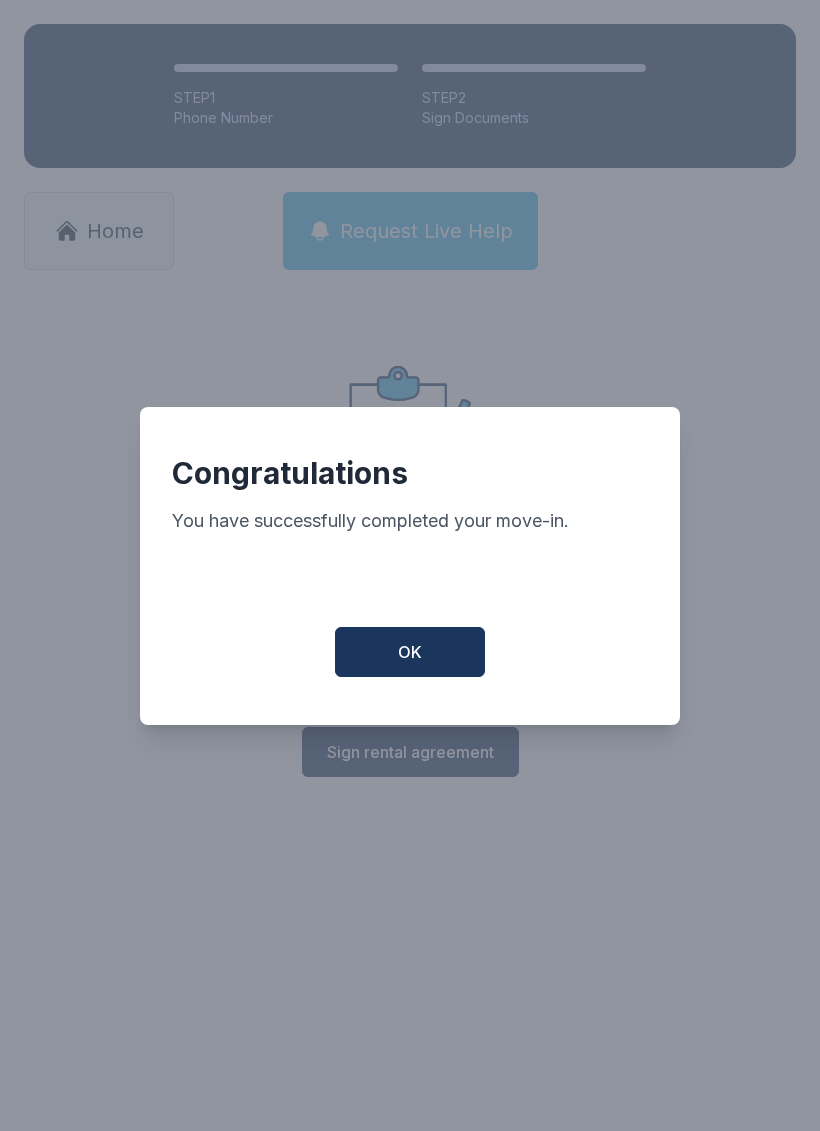 click on "OK" at bounding box center (410, 652) 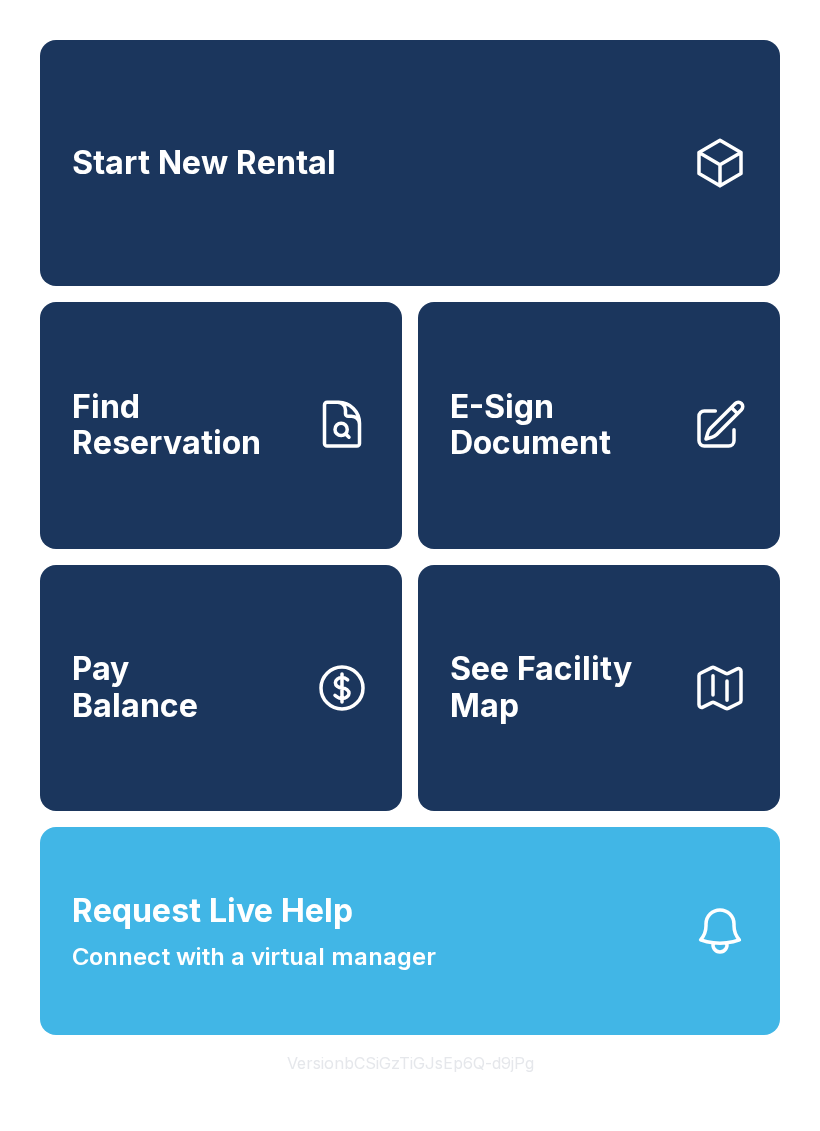 click on "Request Live Help Connect with a virtual manager" at bounding box center [410, 931] 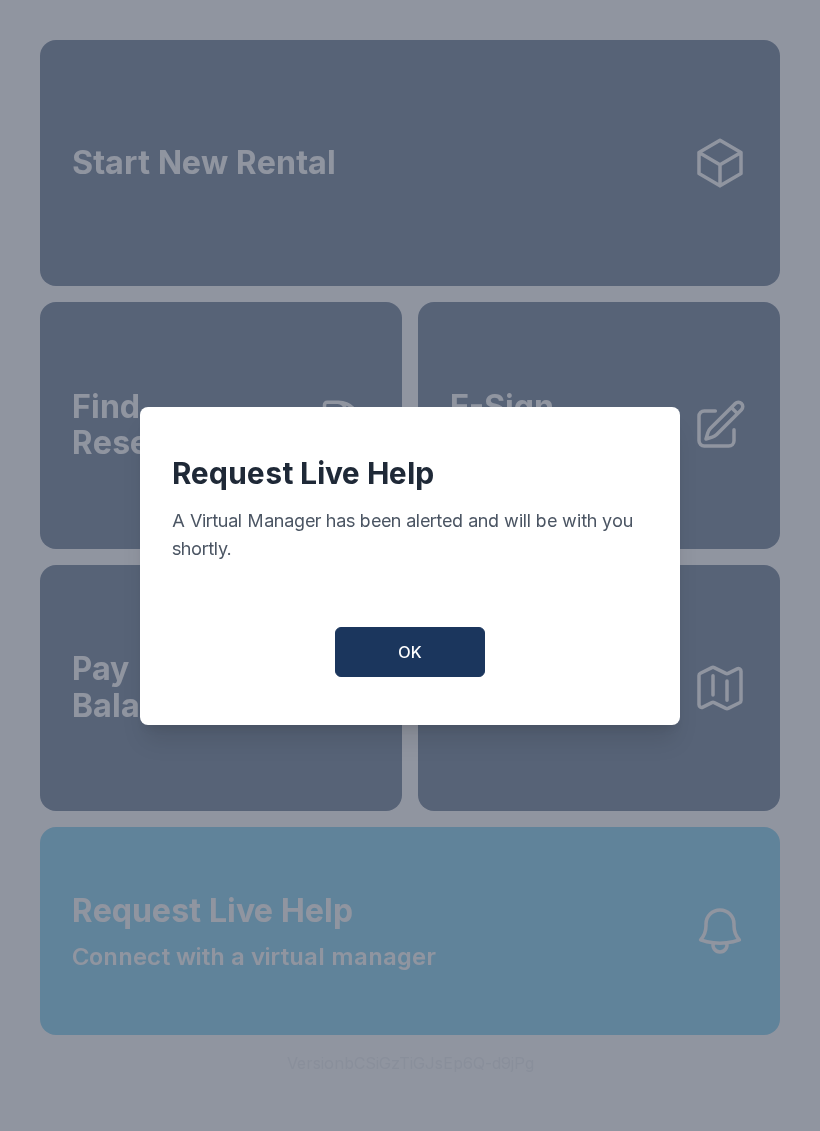 click on "OK" at bounding box center [410, 652] 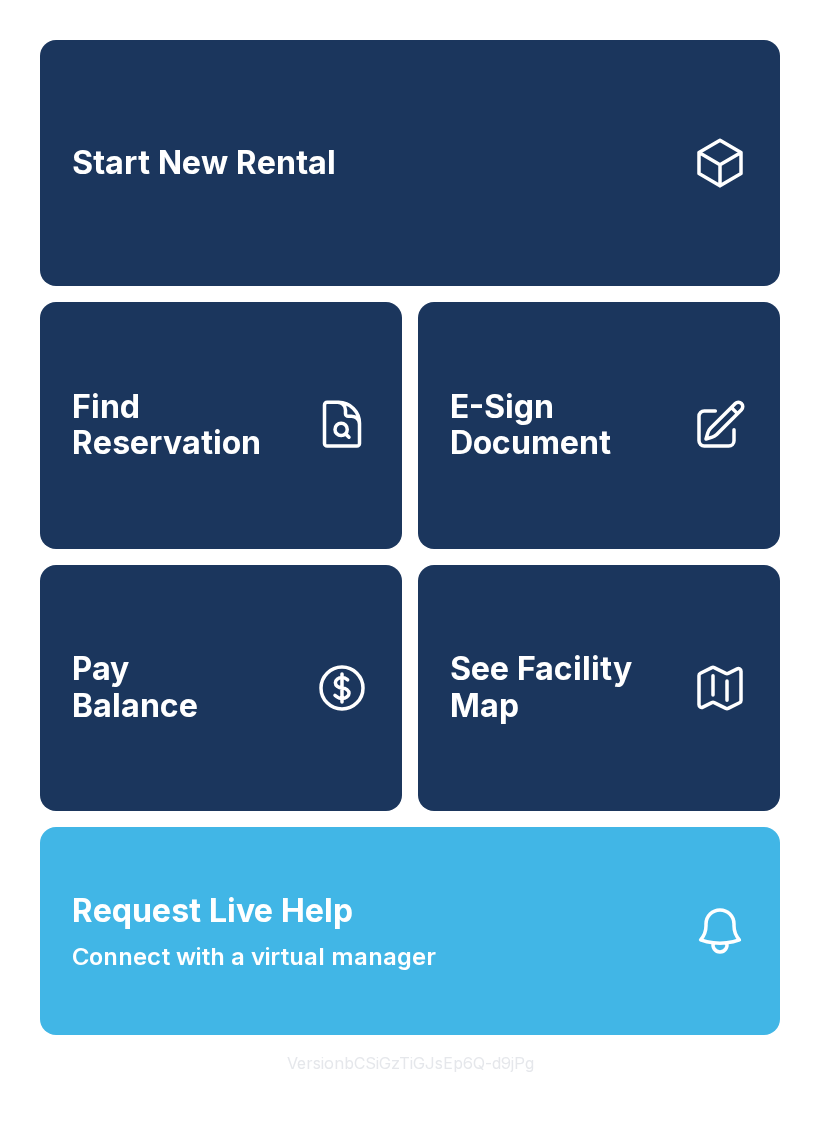 click on "Find Reservation" at bounding box center [185, 425] 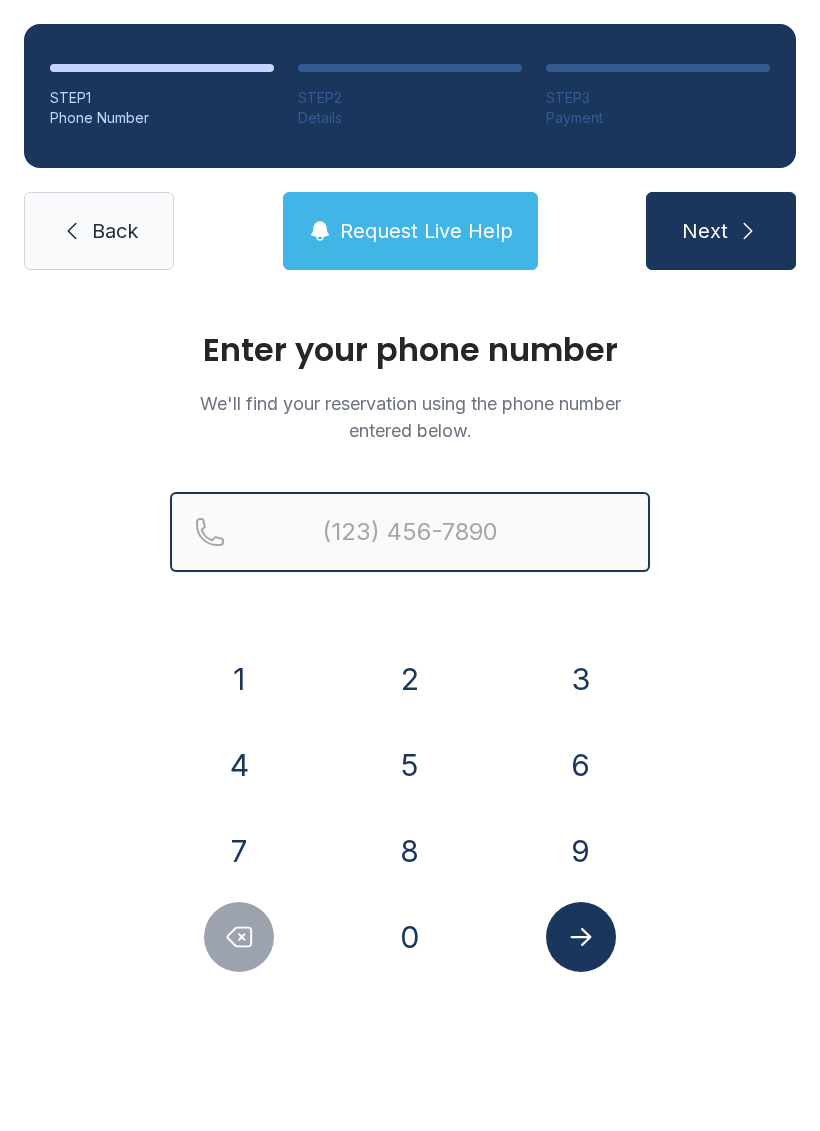 click at bounding box center (410, 532) 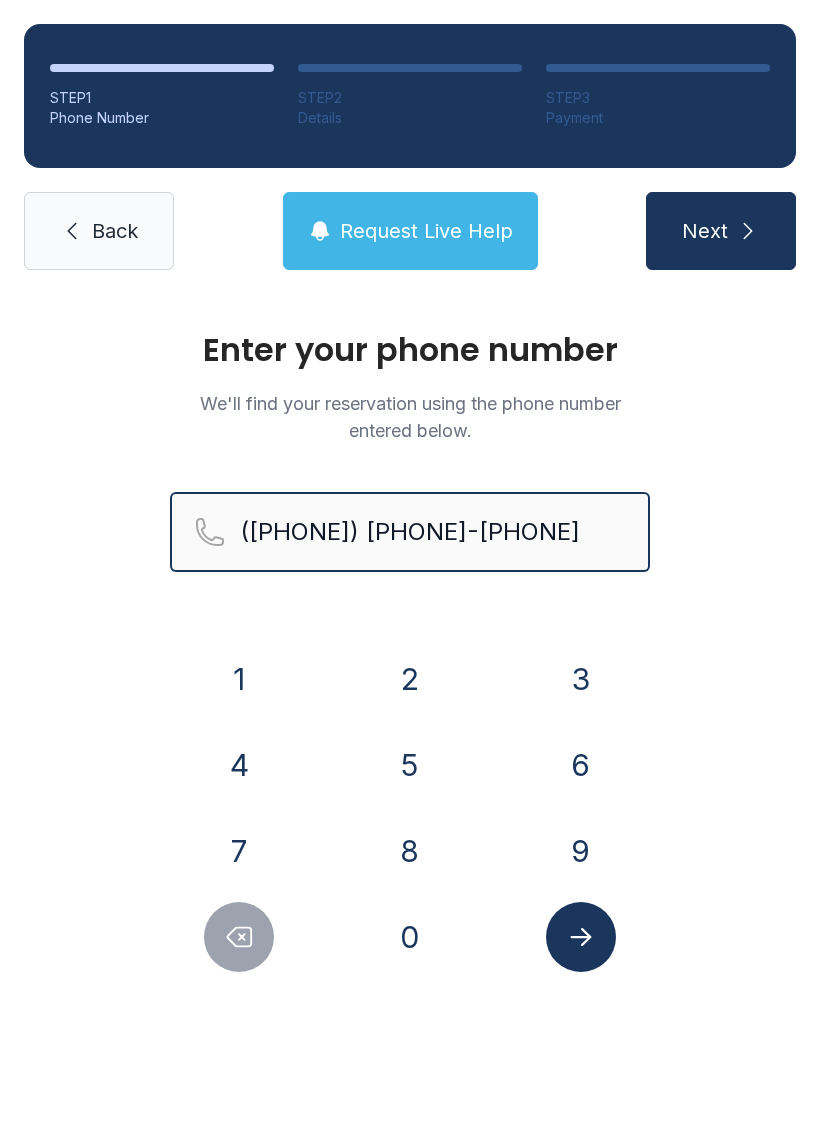 type on "([PHONE]) [PHONE]-[PHONE]" 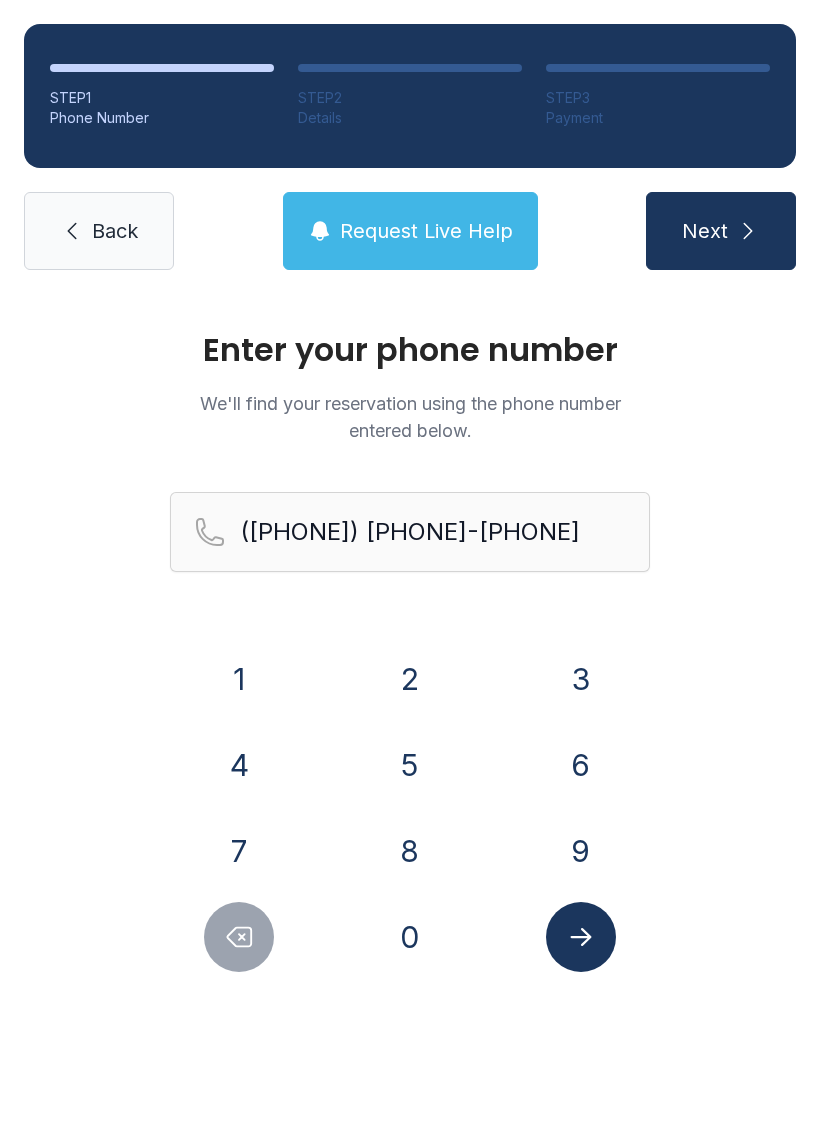 click on "Next" at bounding box center [721, 231] 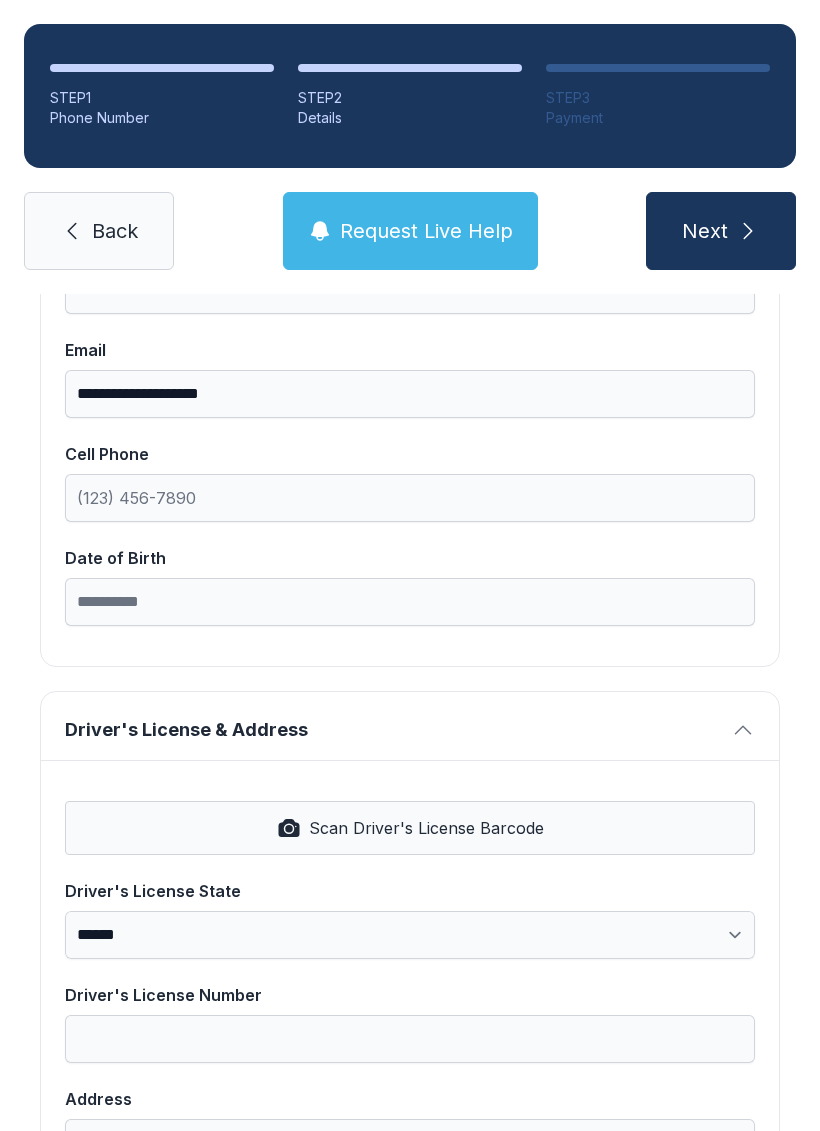 scroll, scrollTop: 388, scrollLeft: 0, axis: vertical 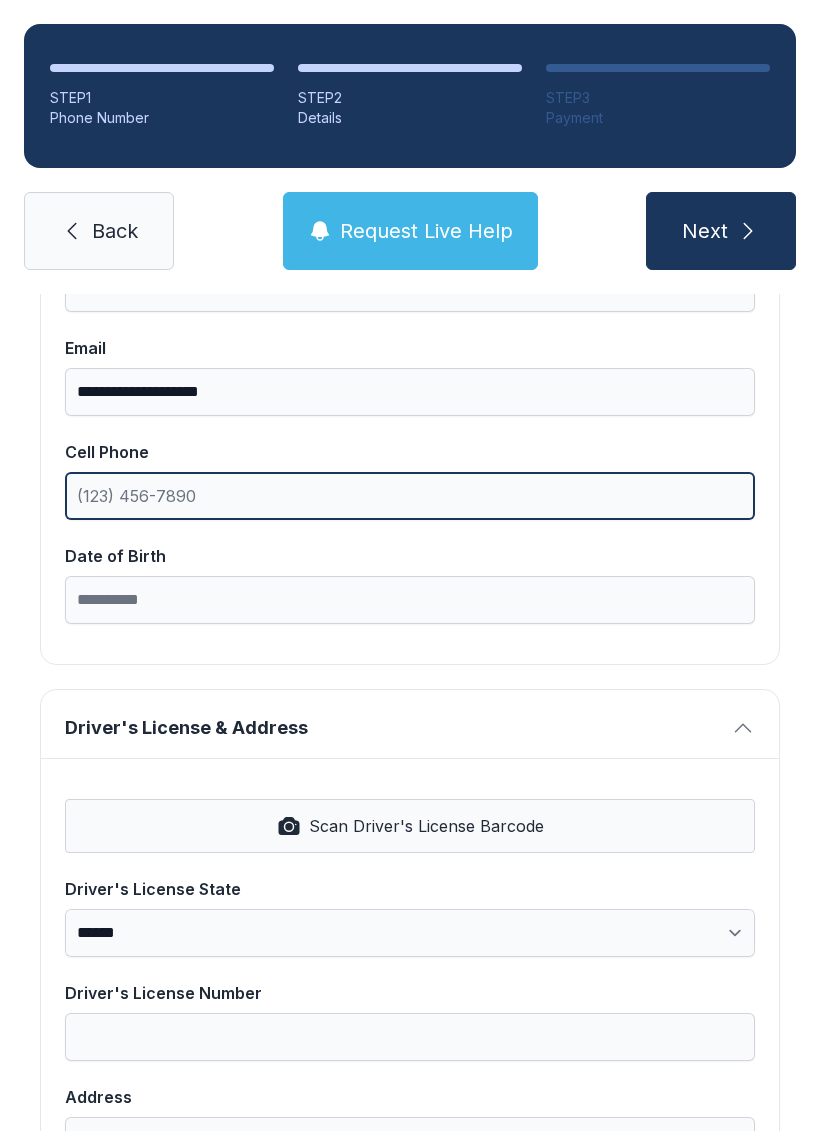 click on "Cell Phone" at bounding box center (410, 496) 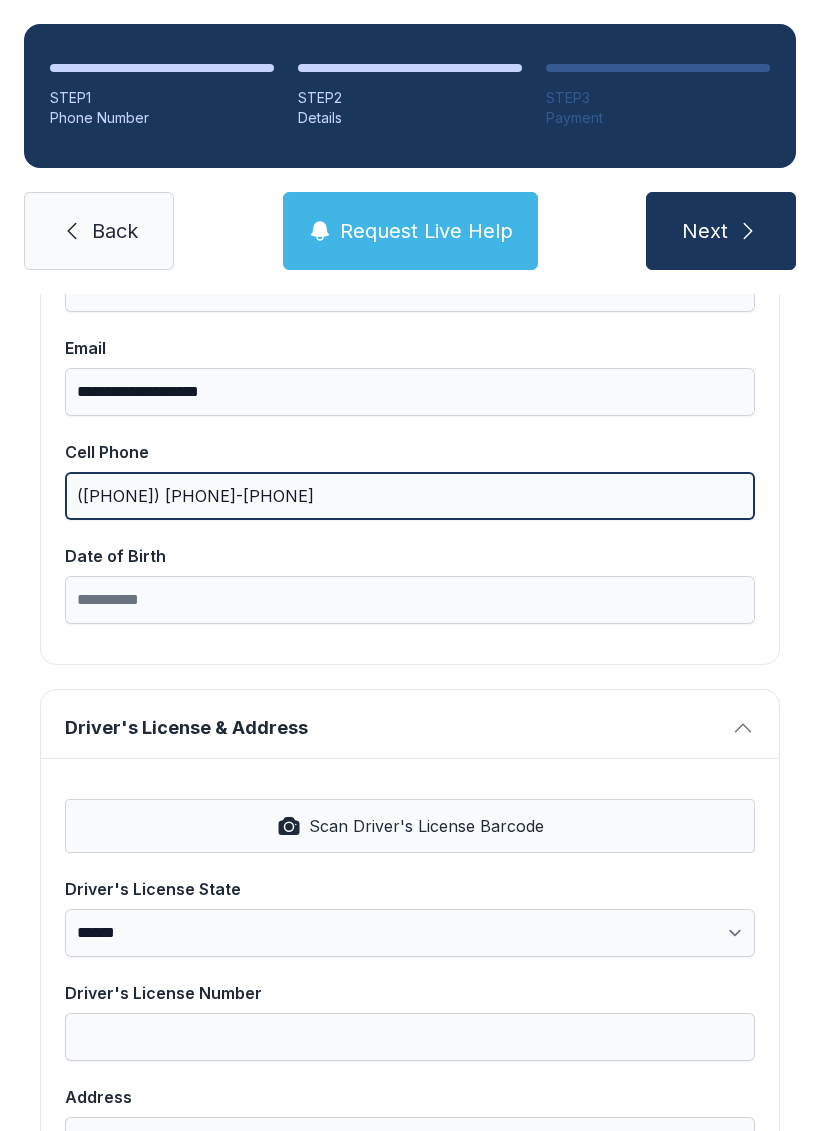 type on "([PHONE]) [PHONE]-[PHONE]" 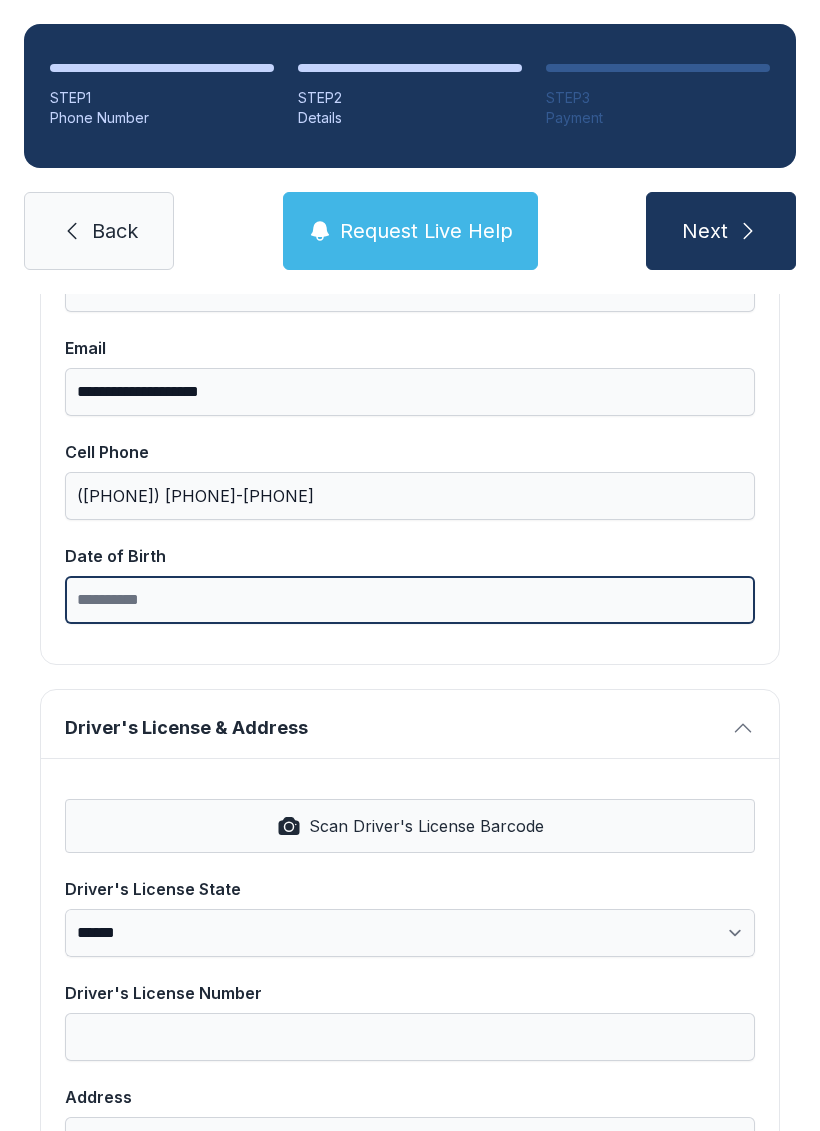 click on "Date of Birth" at bounding box center [410, 600] 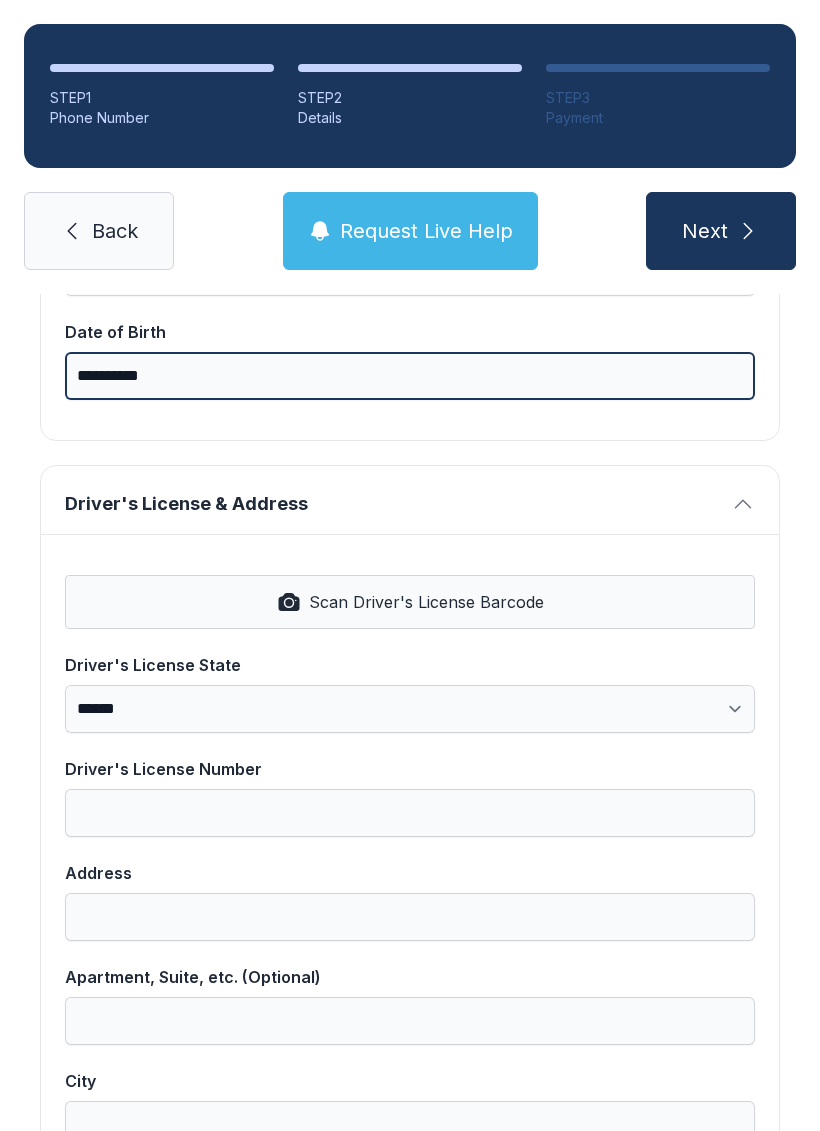 scroll, scrollTop: 613, scrollLeft: 0, axis: vertical 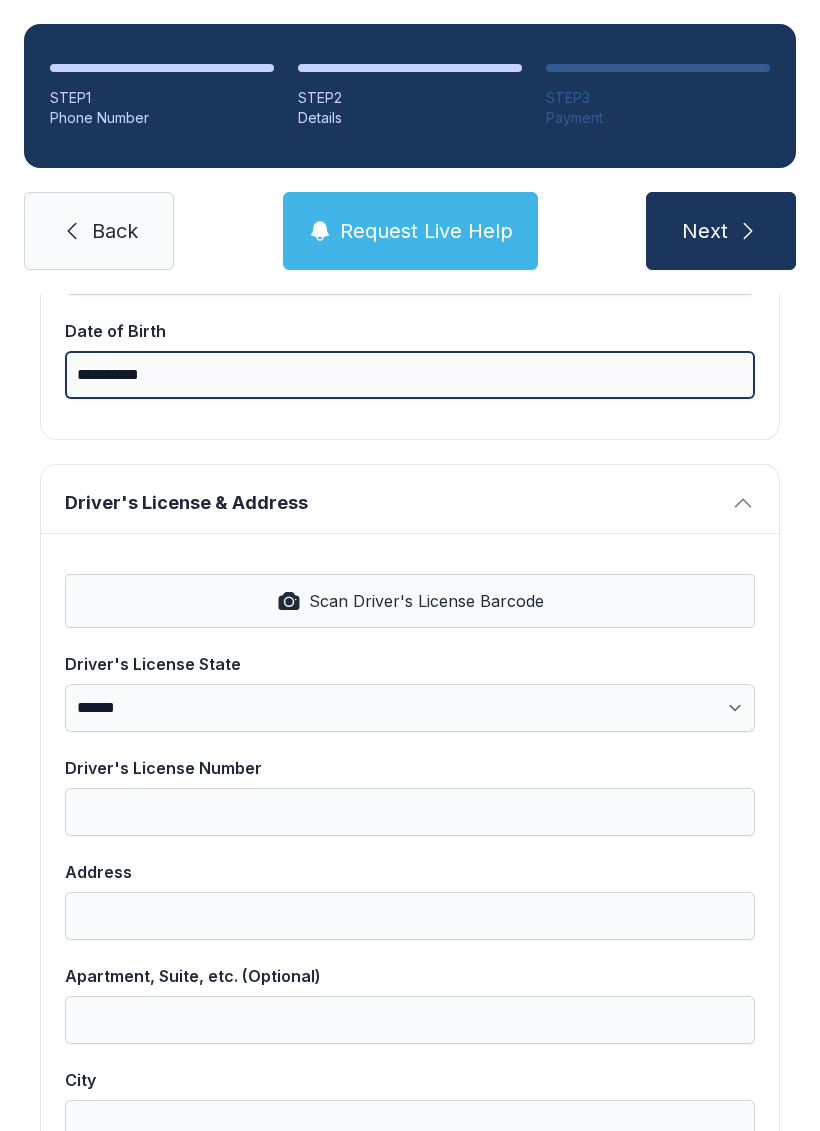 type on "**********" 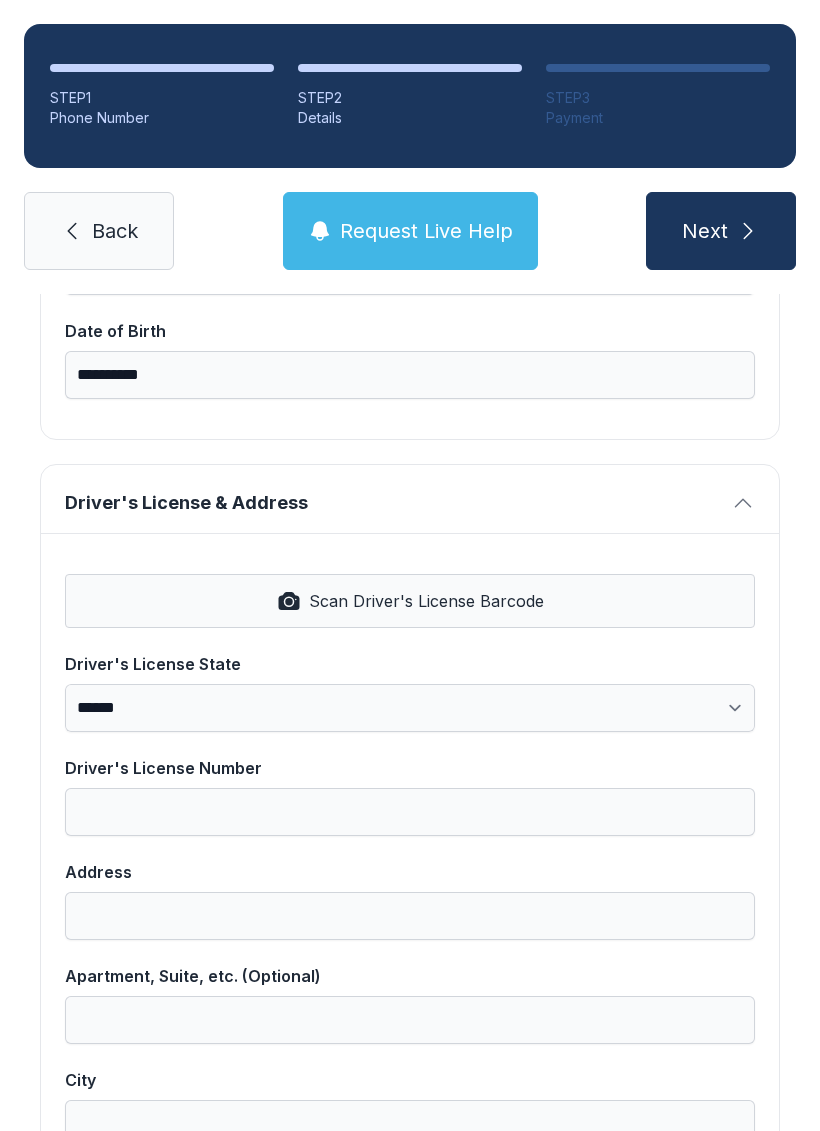click on "Scan Driver's License Barcode" at bounding box center [426, 601] 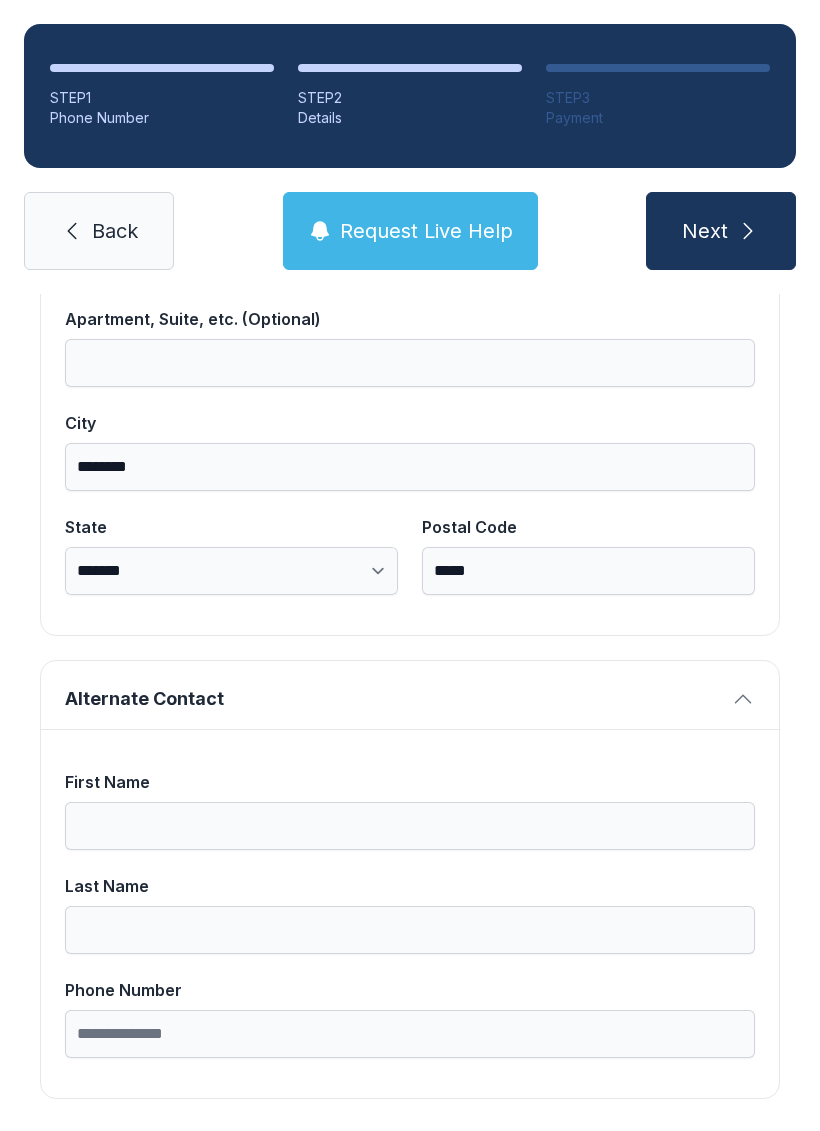 scroll, scrollTop: 1269, scrollLeft: 0, axis: vertical 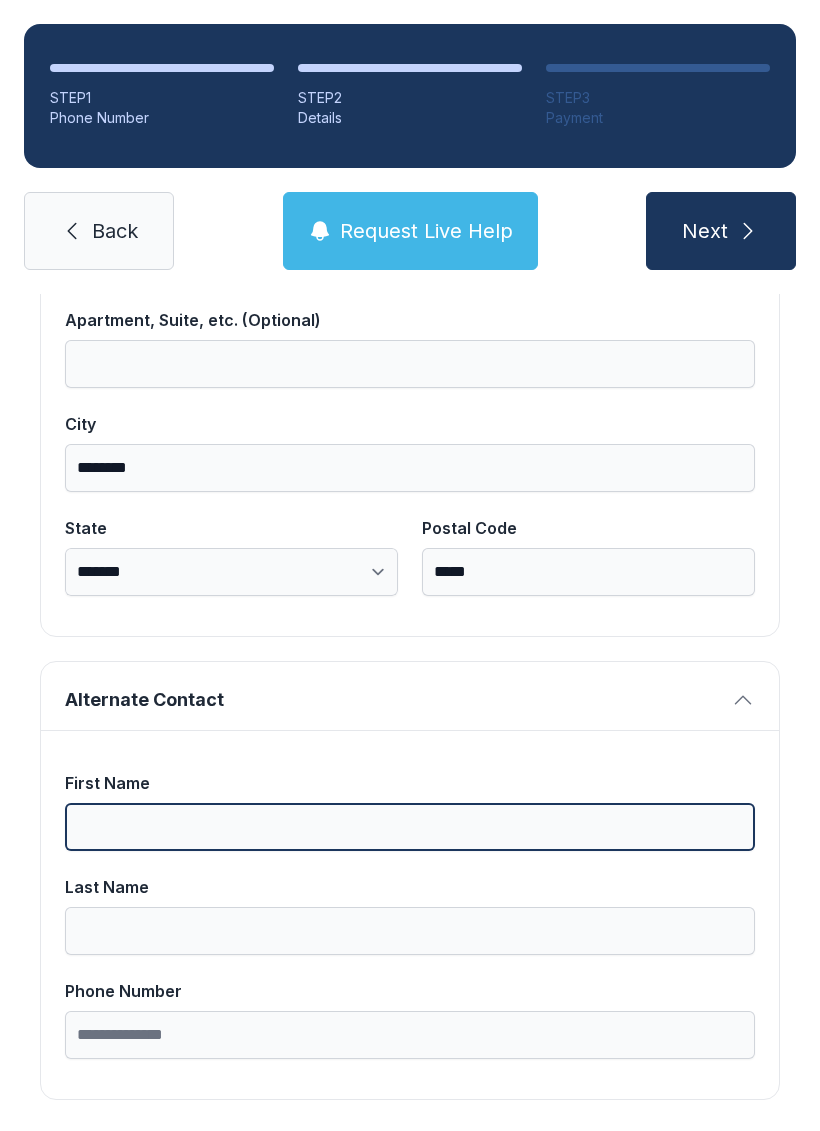 click on "First Name" at bounding box center (410, 827) 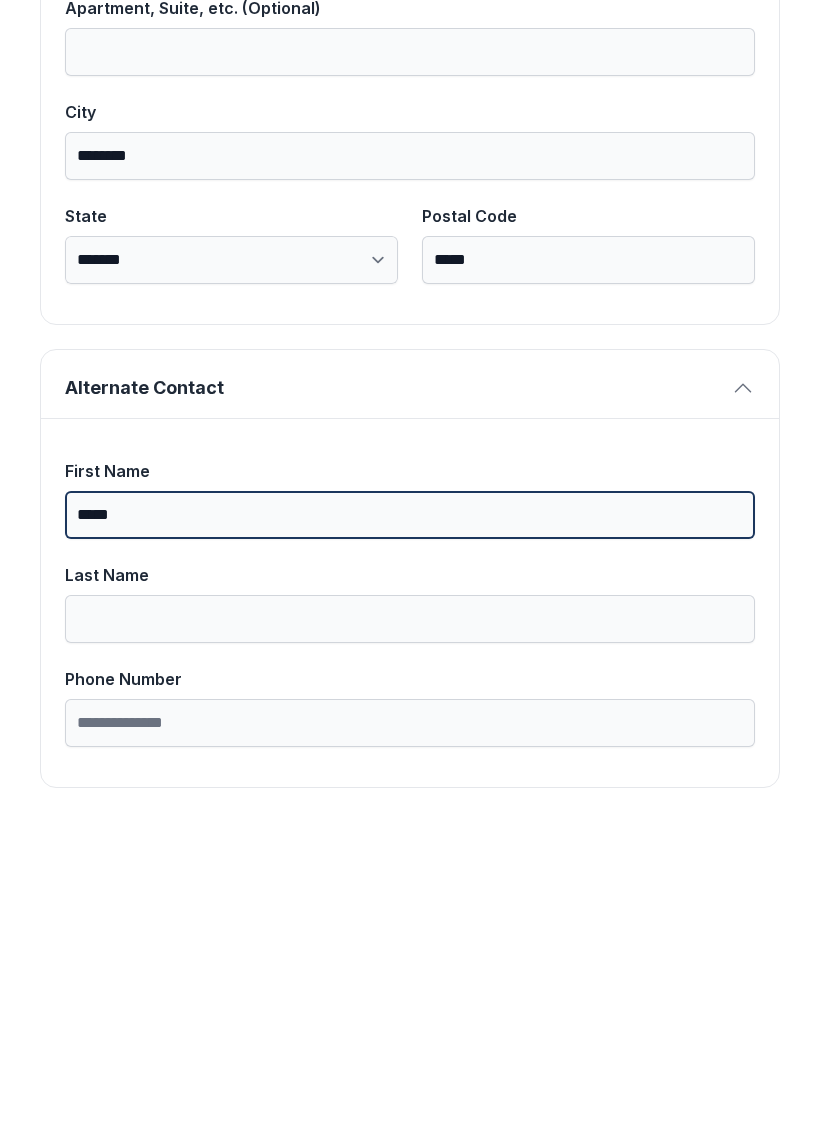 type on "*****" 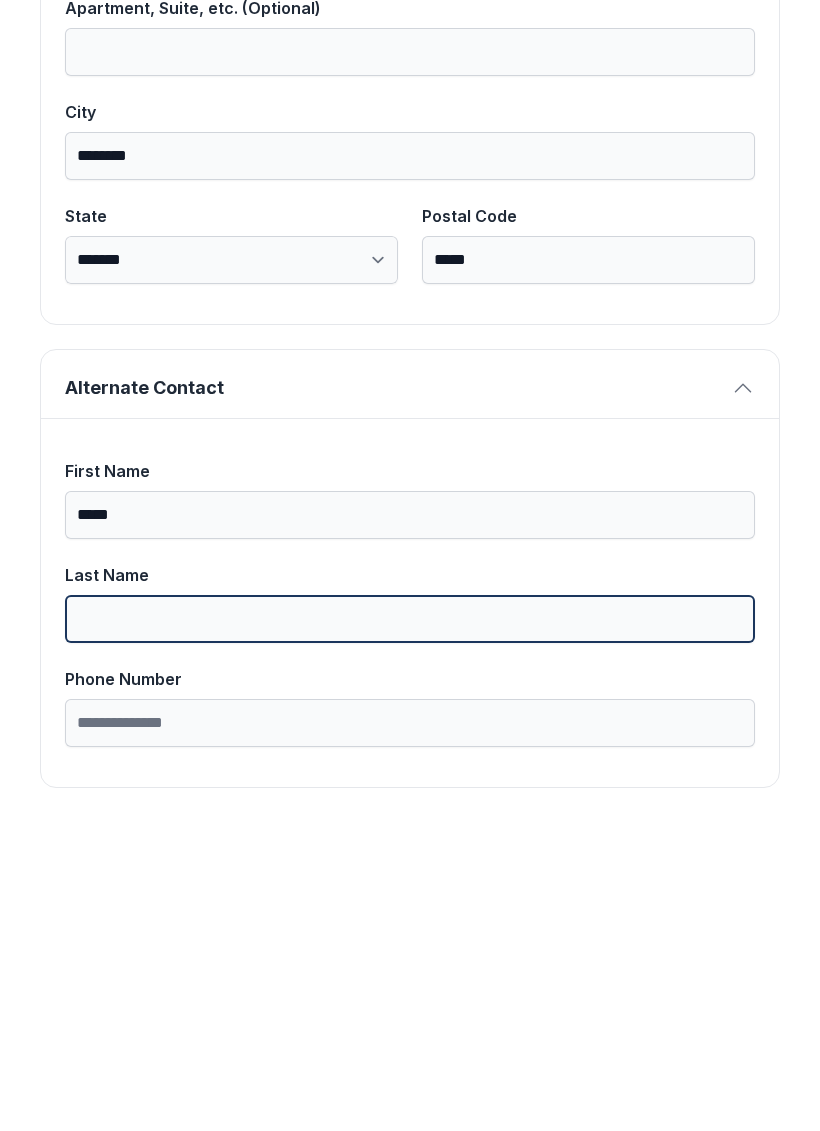 click on "Last Name" at bounding box center (410, 931) 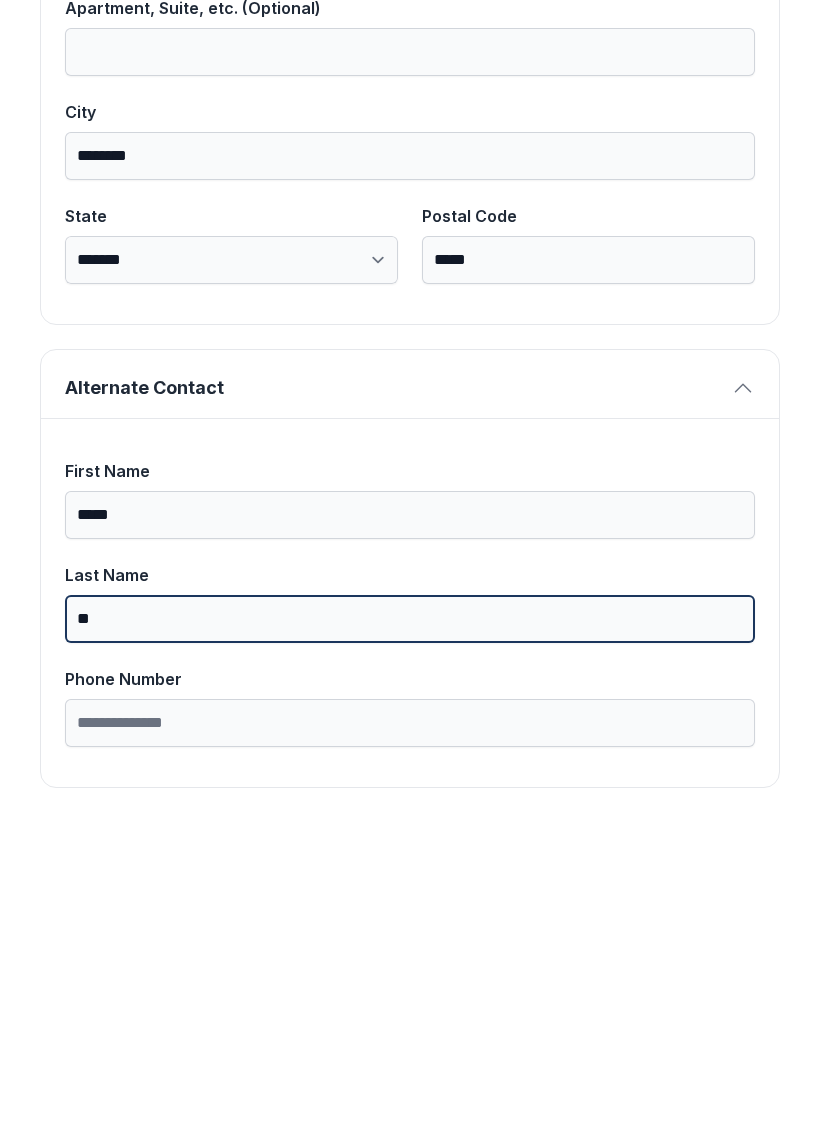click on "**" at bounding box center (410, 931) 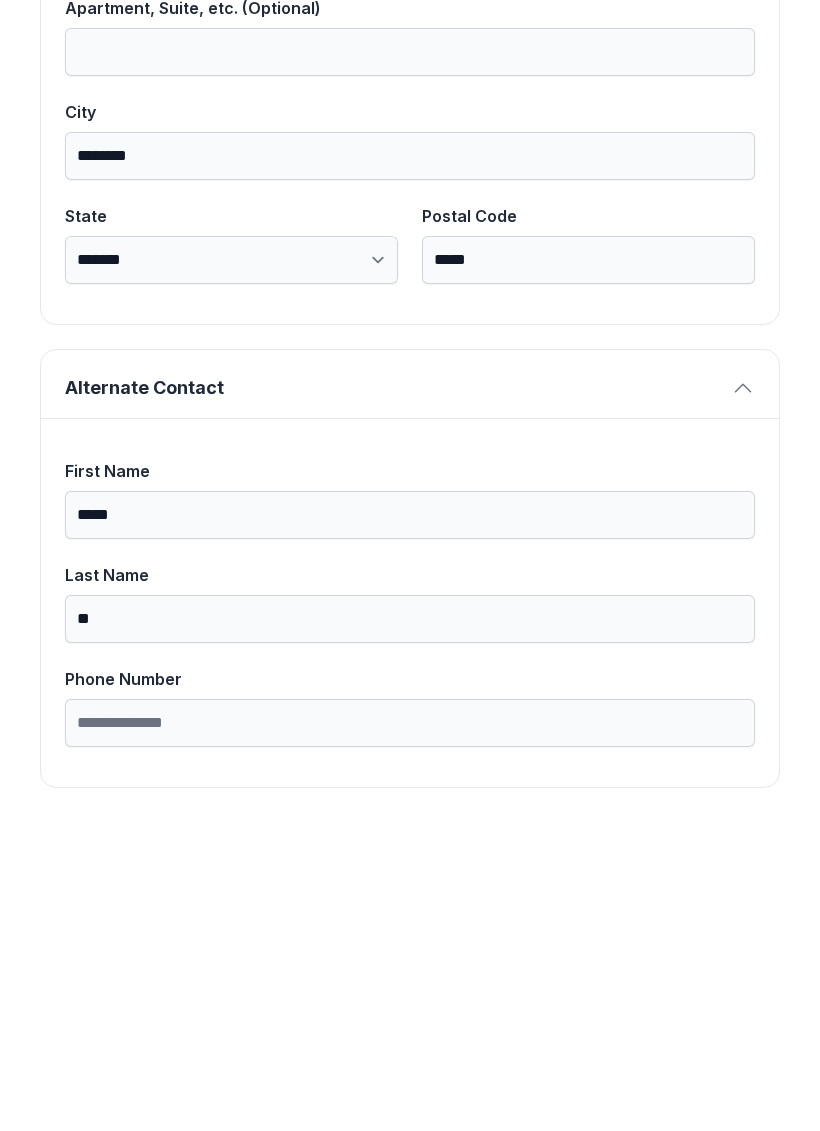 click on "*****" at bounding box center [410, 827] 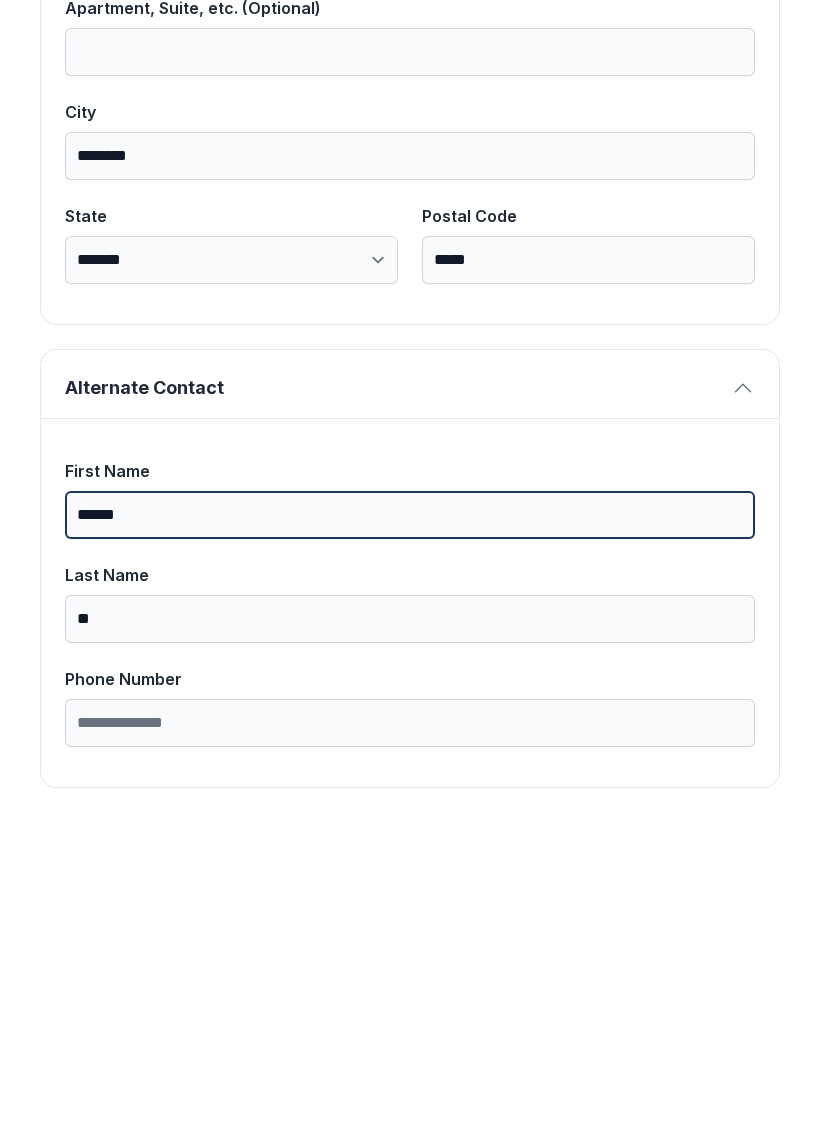 type on "******" 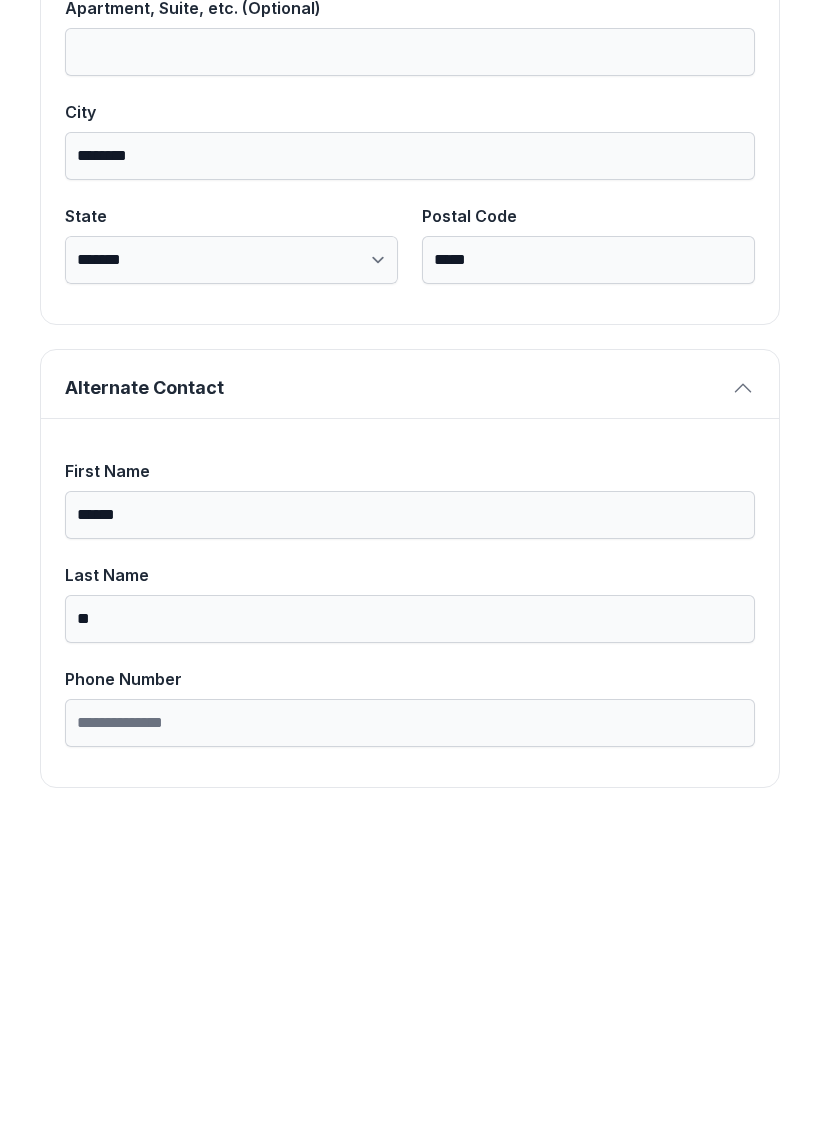 click on "**" at bounding box center [410, 931] 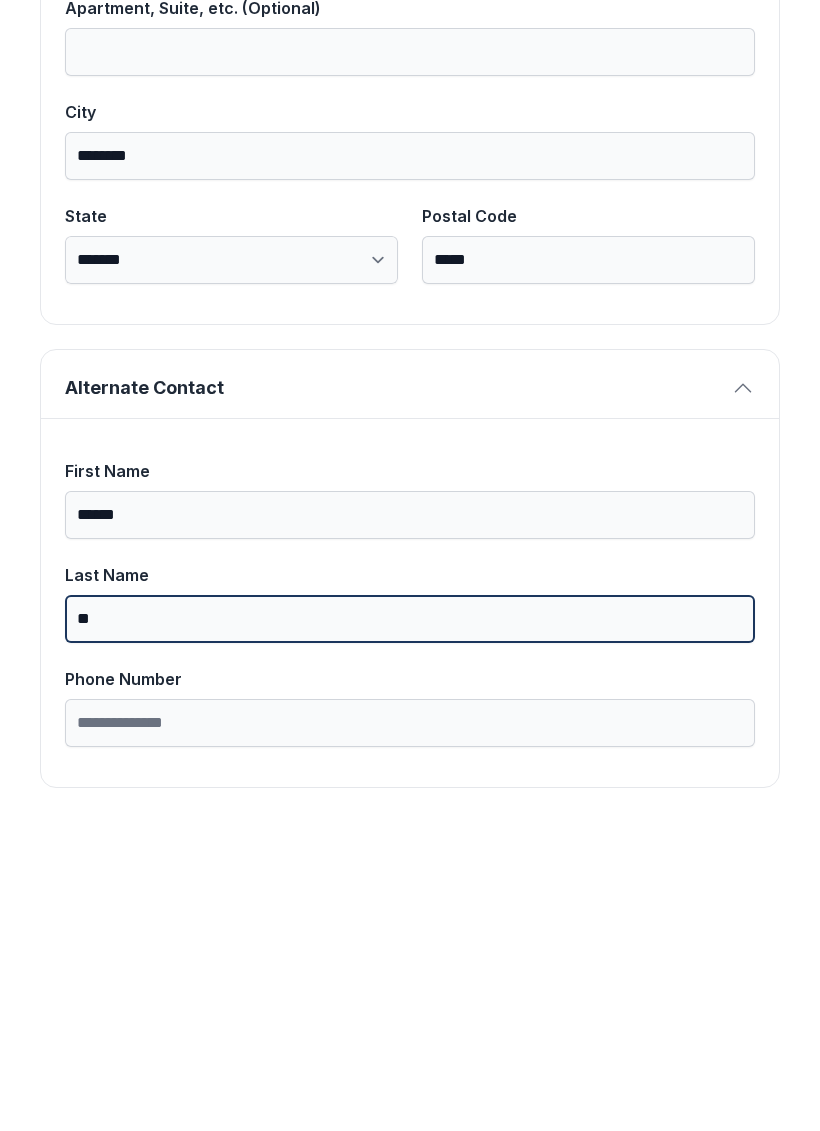 click on "**" at bounding box center (410, 931) 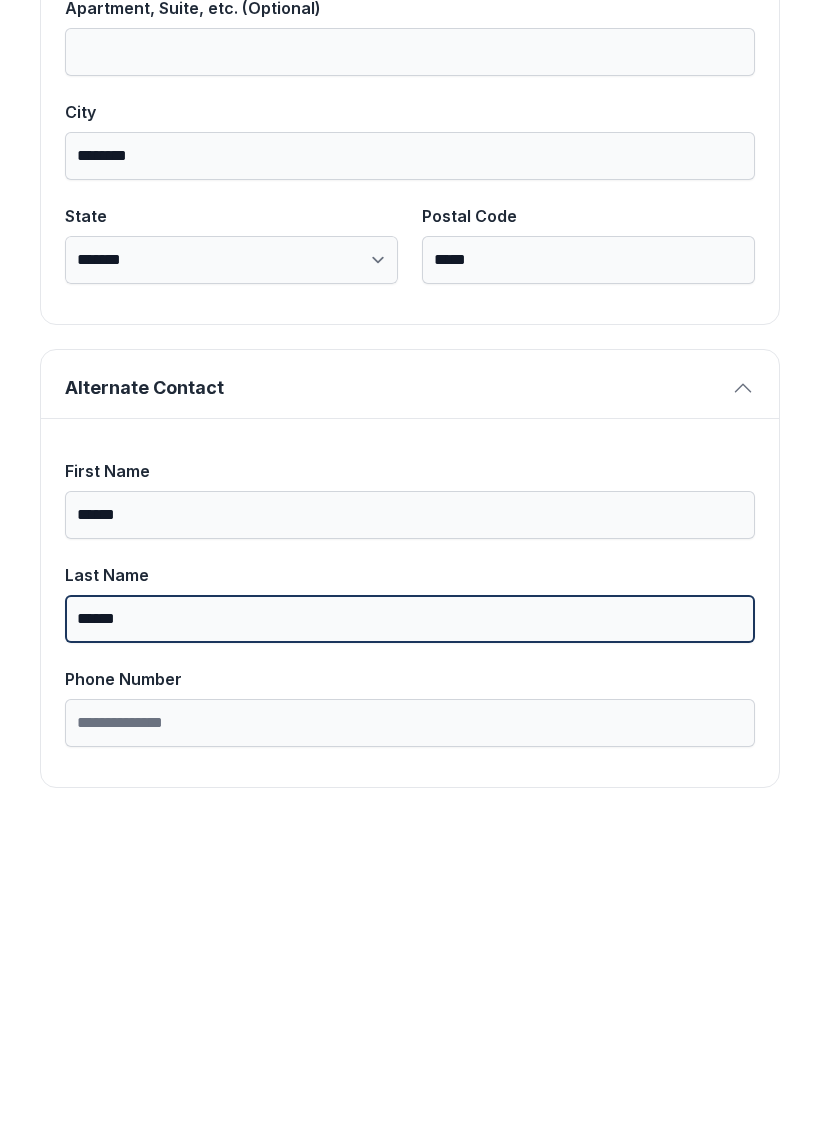 type on "******" 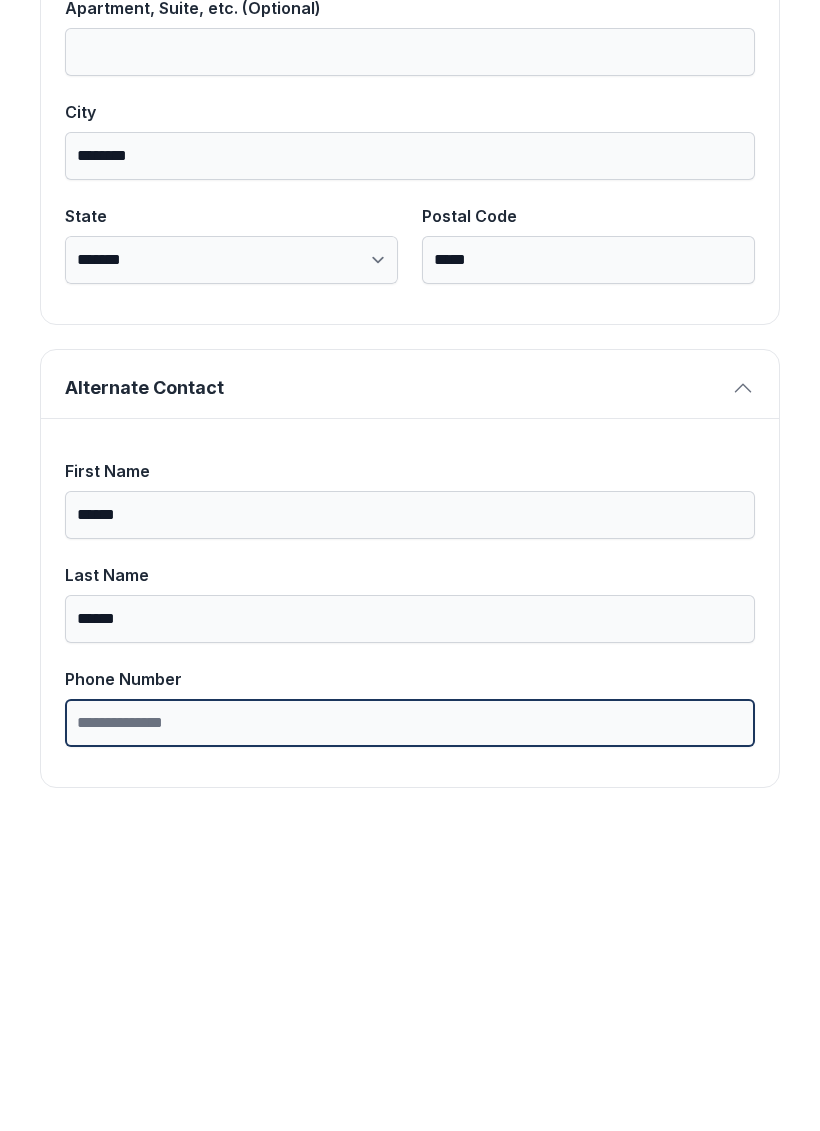 click on "Phone Number" at bounding box center (410, 1035) 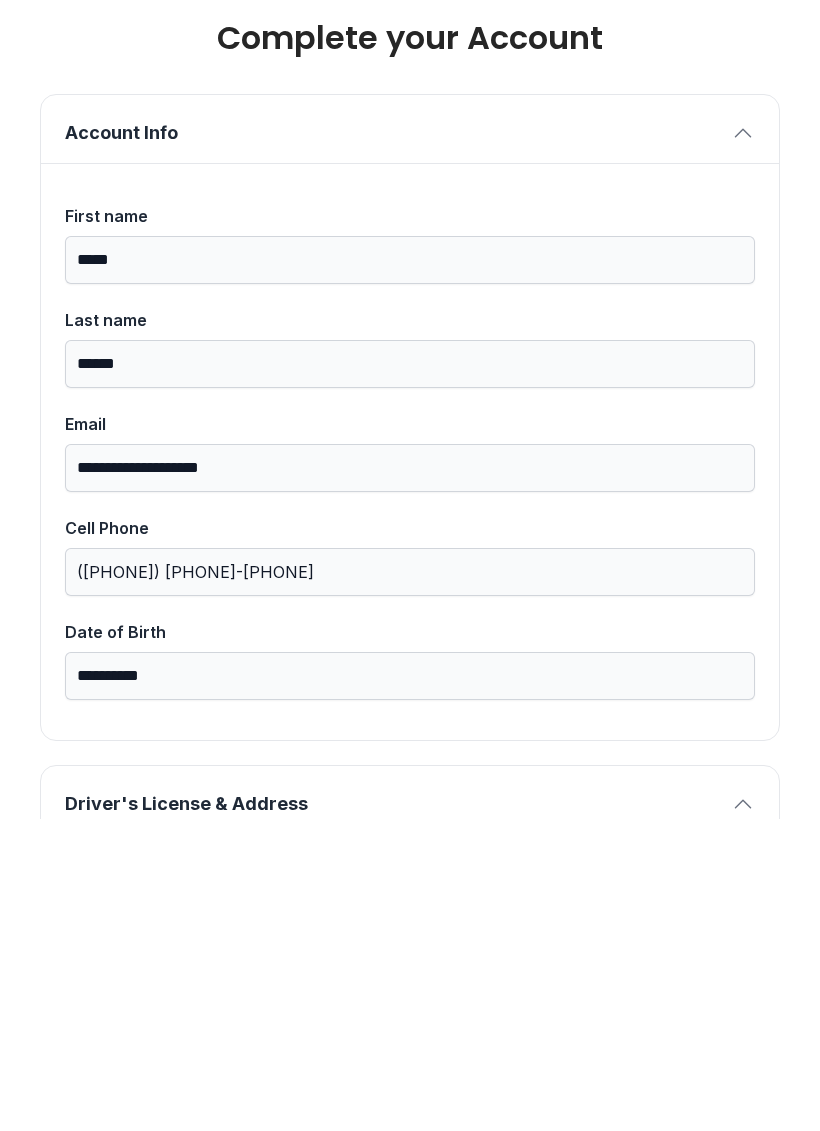 scroll, scrollTop: 0, scrollLeft: 0, axis: both 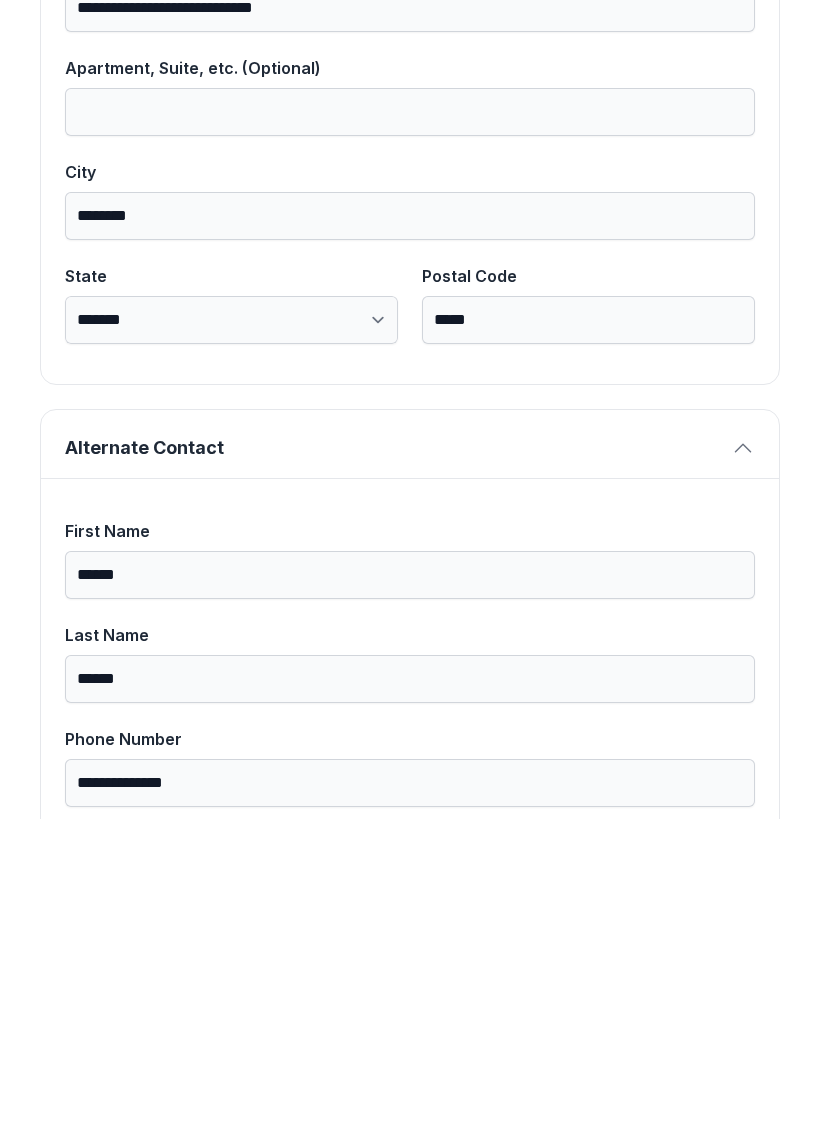 click on "Next" at bounding box center [721, 231] 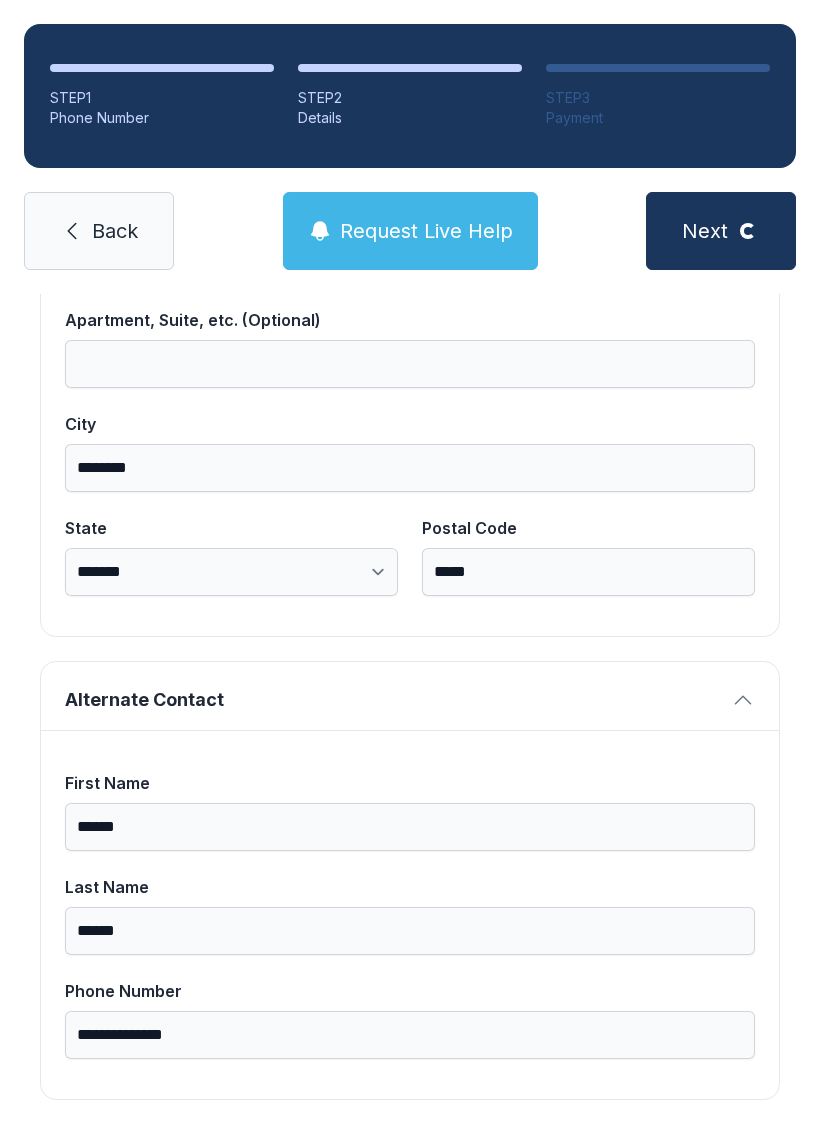 scroll, scrollTop: 0, scrollLeft: 0, axis: both 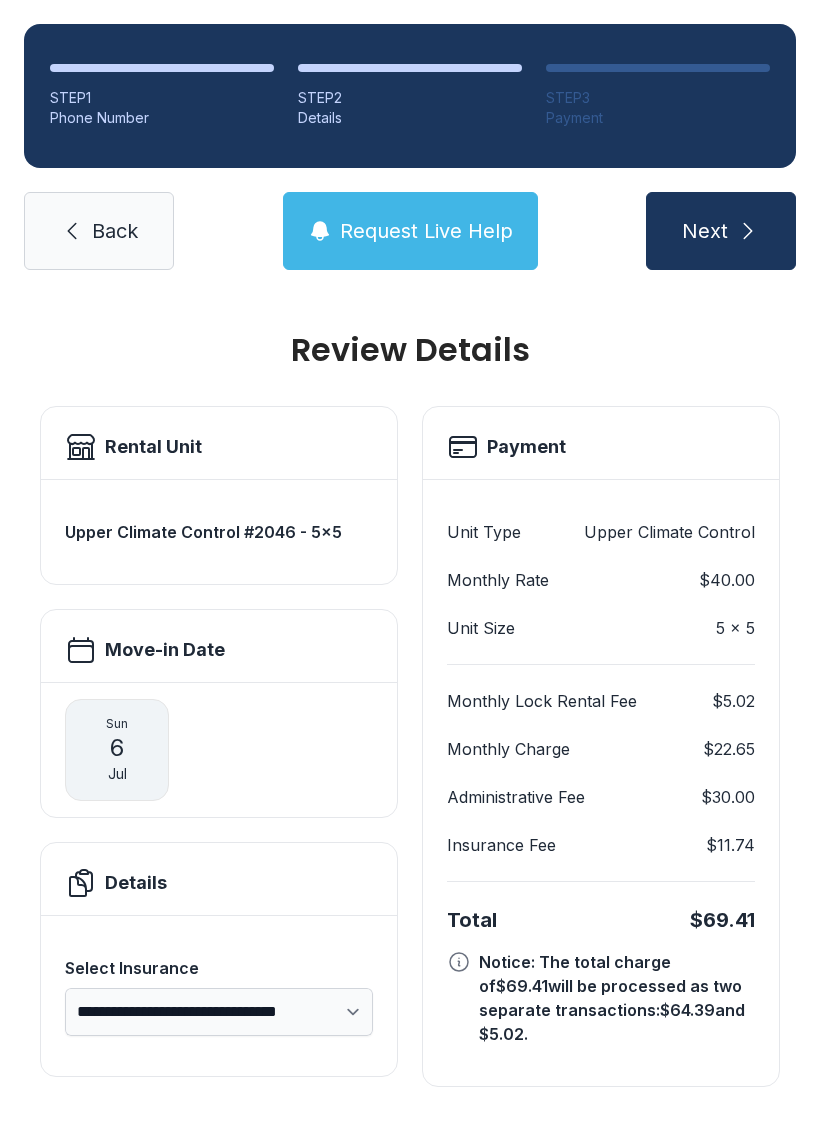 click on "Next" at bounding box center [721, 231] 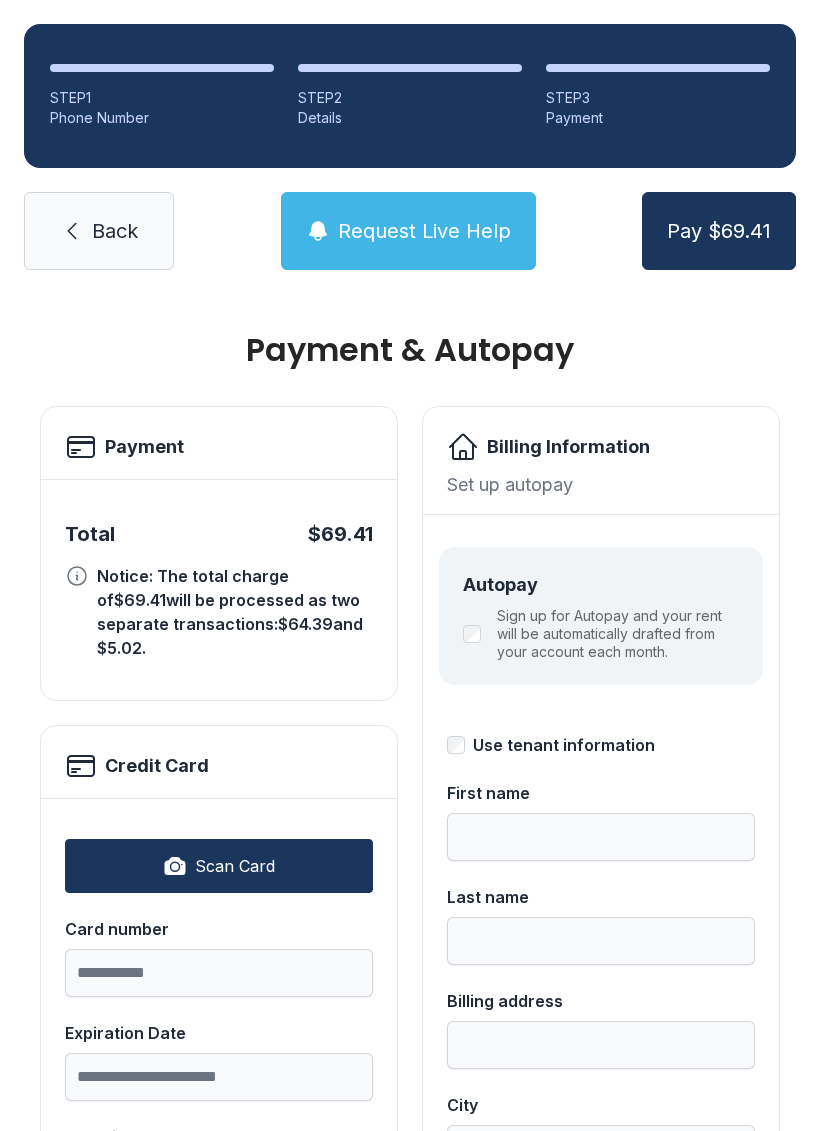 scroll, scrollTop: 0, scrollLeft: 0, axis: both 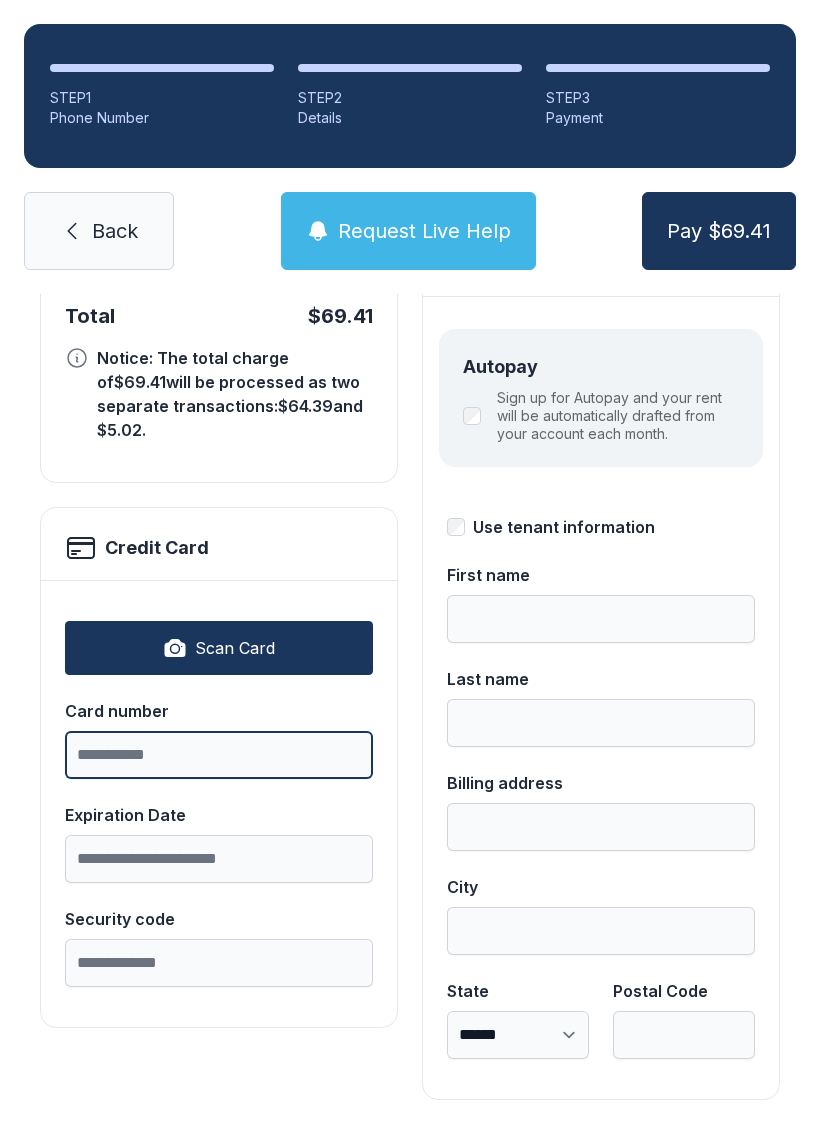 click on "Card number" at bounding box center [219, 755] 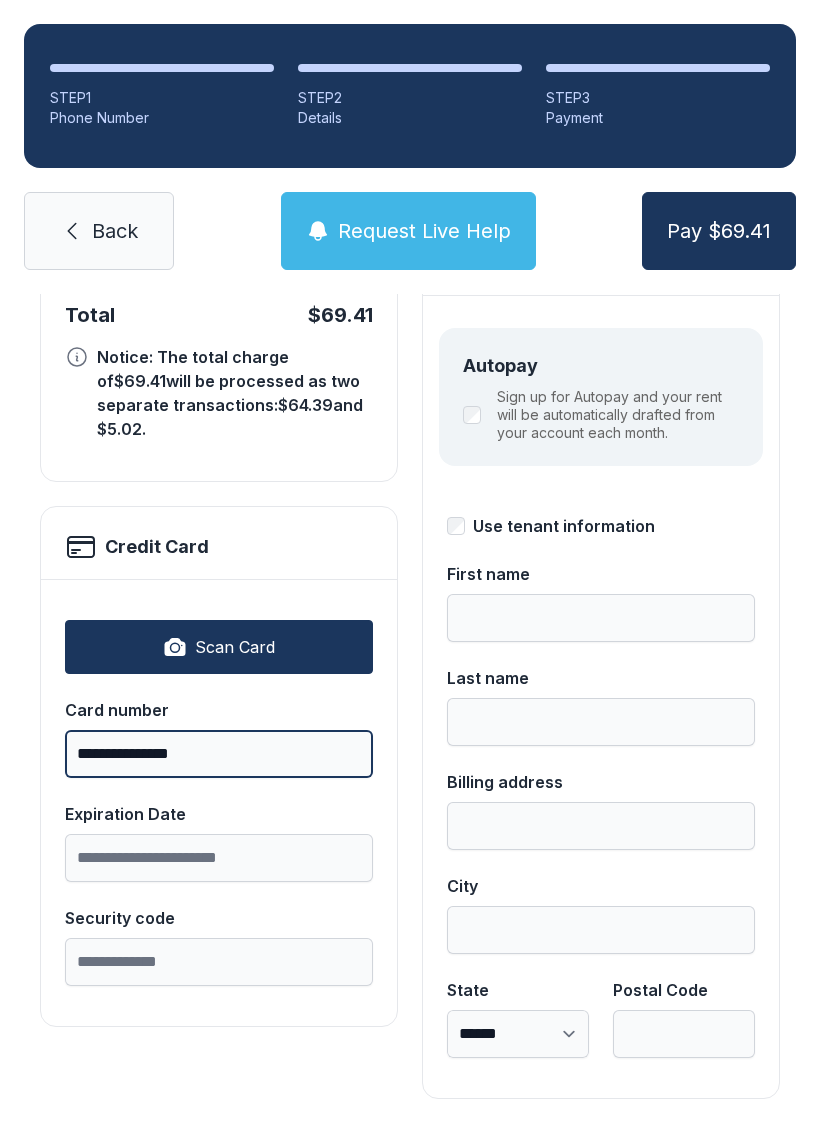 scroll, scrollTop: 218, scrollLeft: 0, axis: vertical 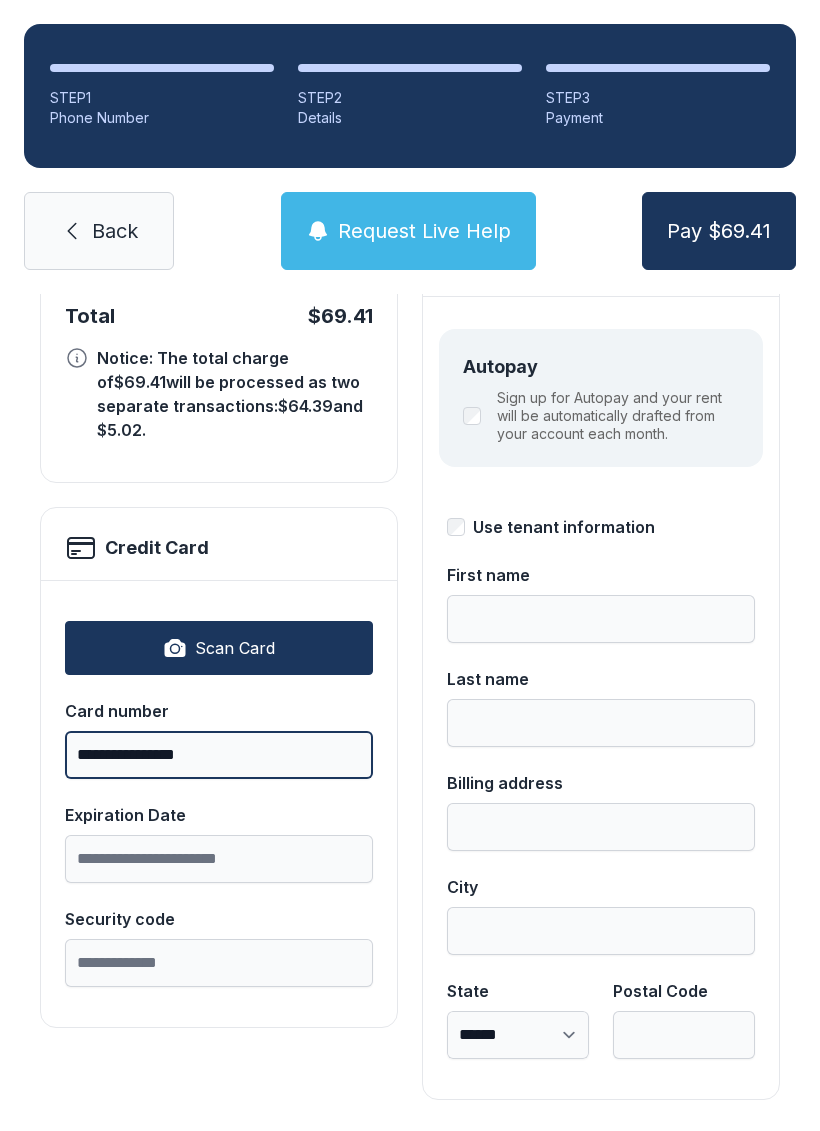 type on "**********" 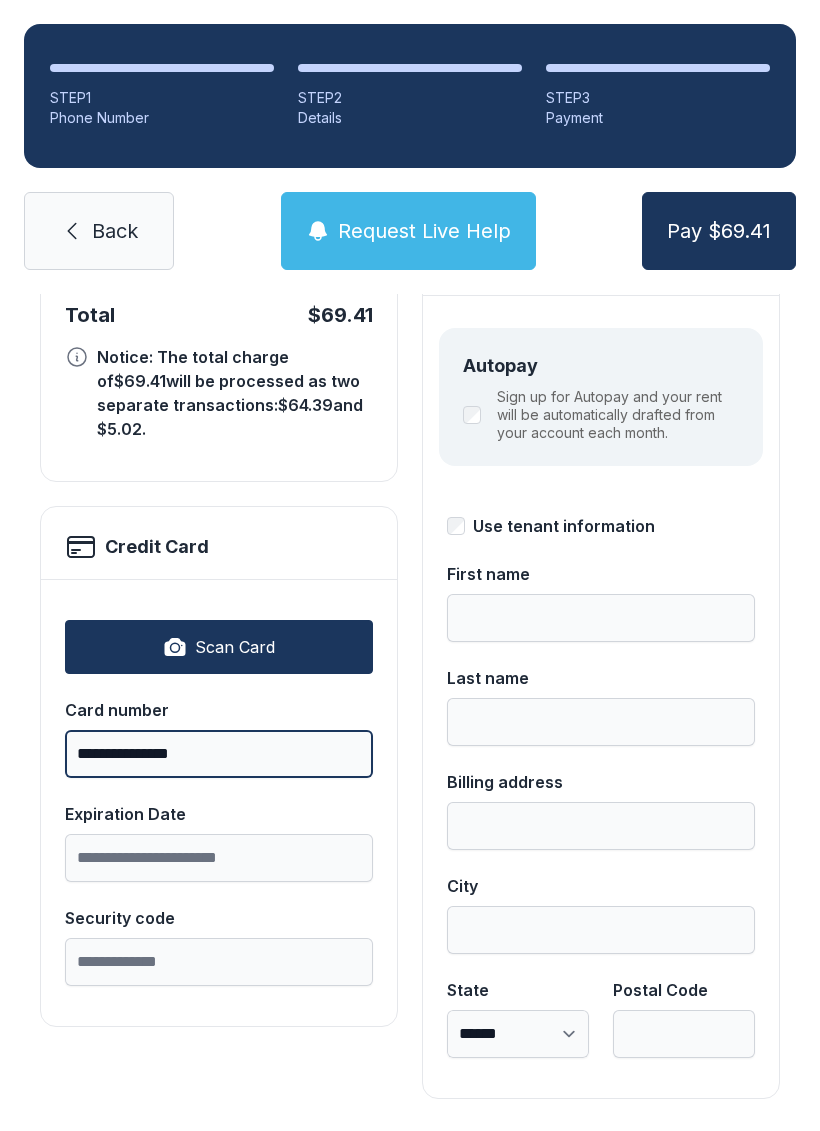 scroll, scrollTop: 218, scrollLeft: 0, axis: vertical 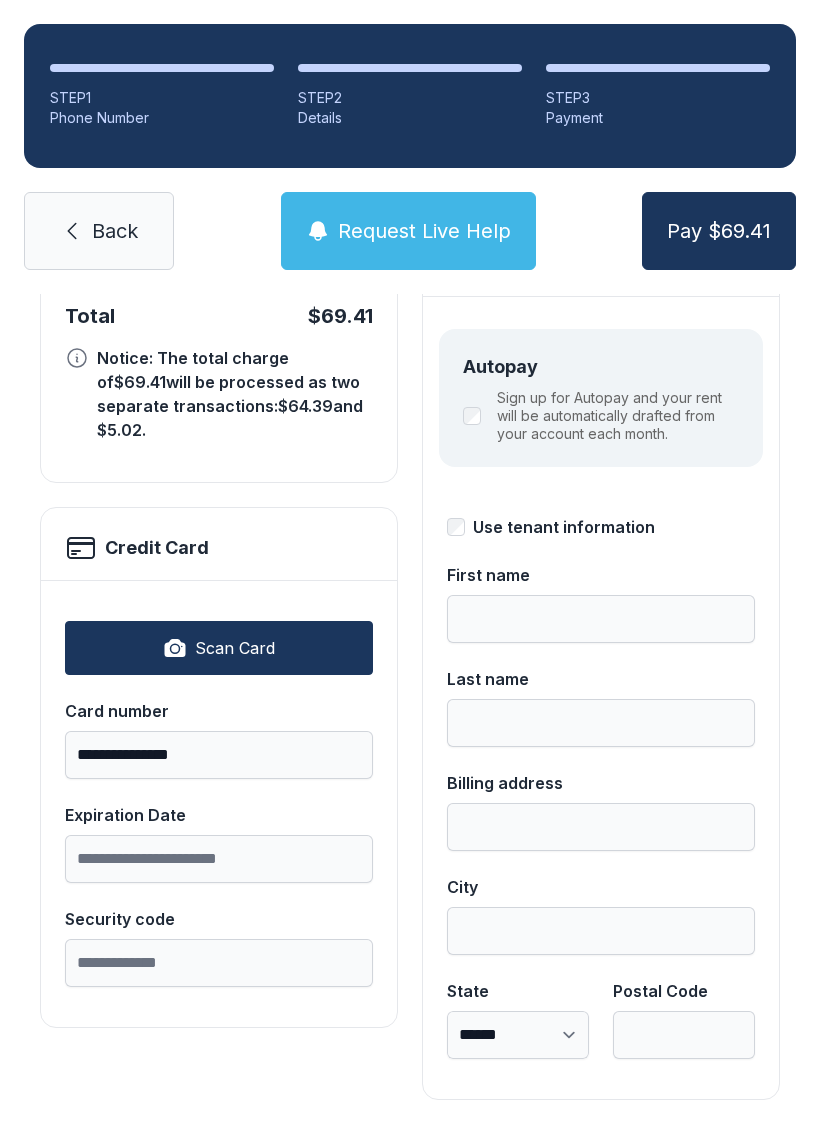 click on "Expiration Date" at bounding box center (219, 739) 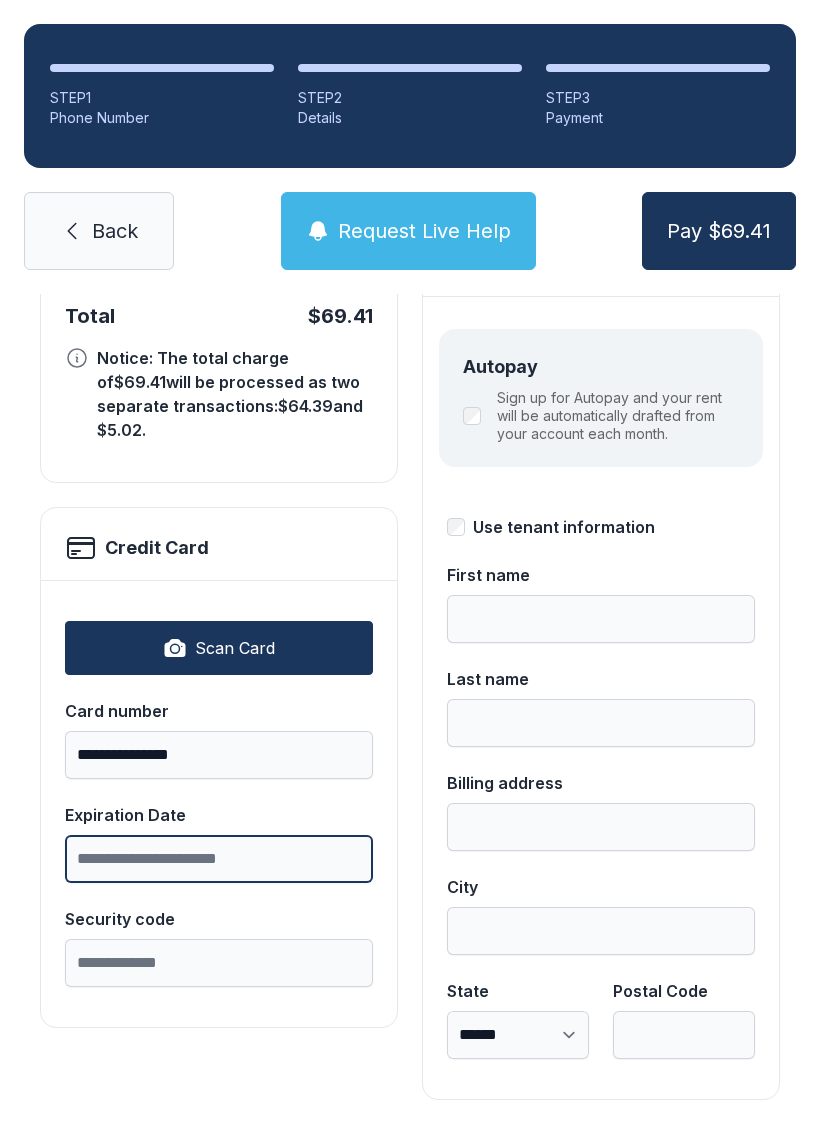 scroll, scrollTop: 49, scrollLeft: 0, axis: vertical 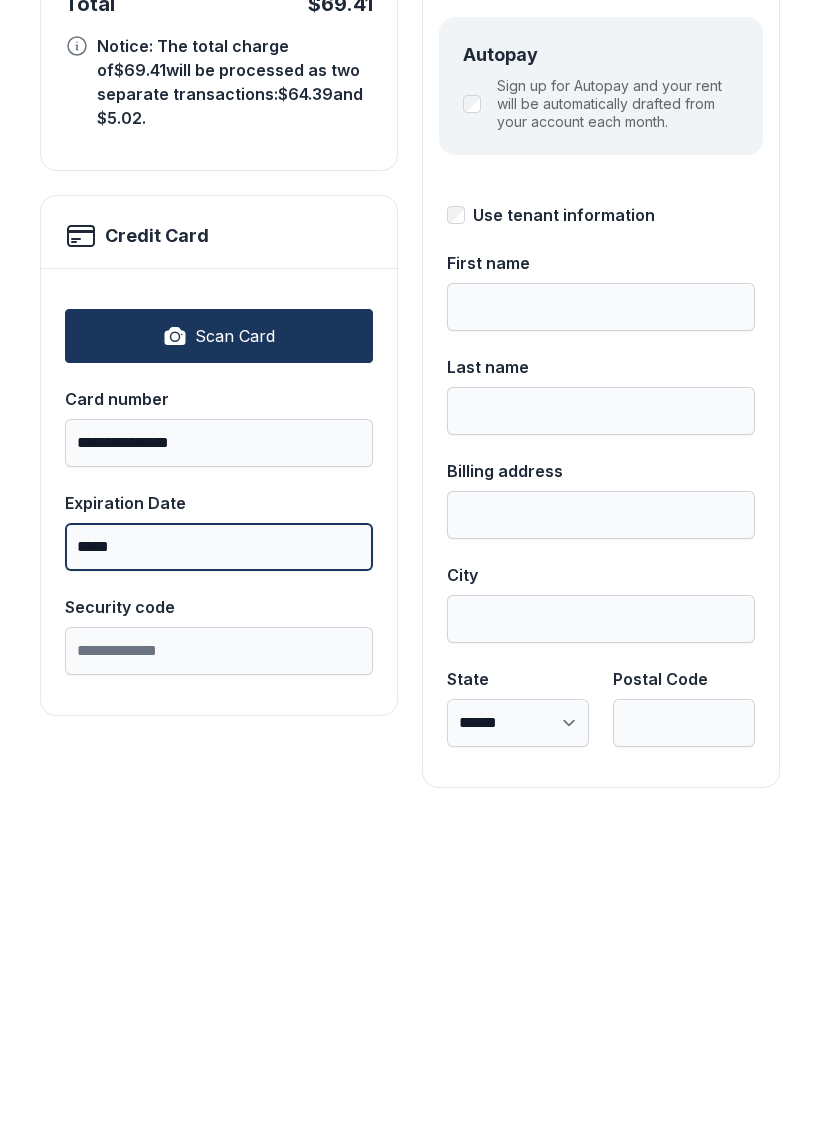 type on "*****" 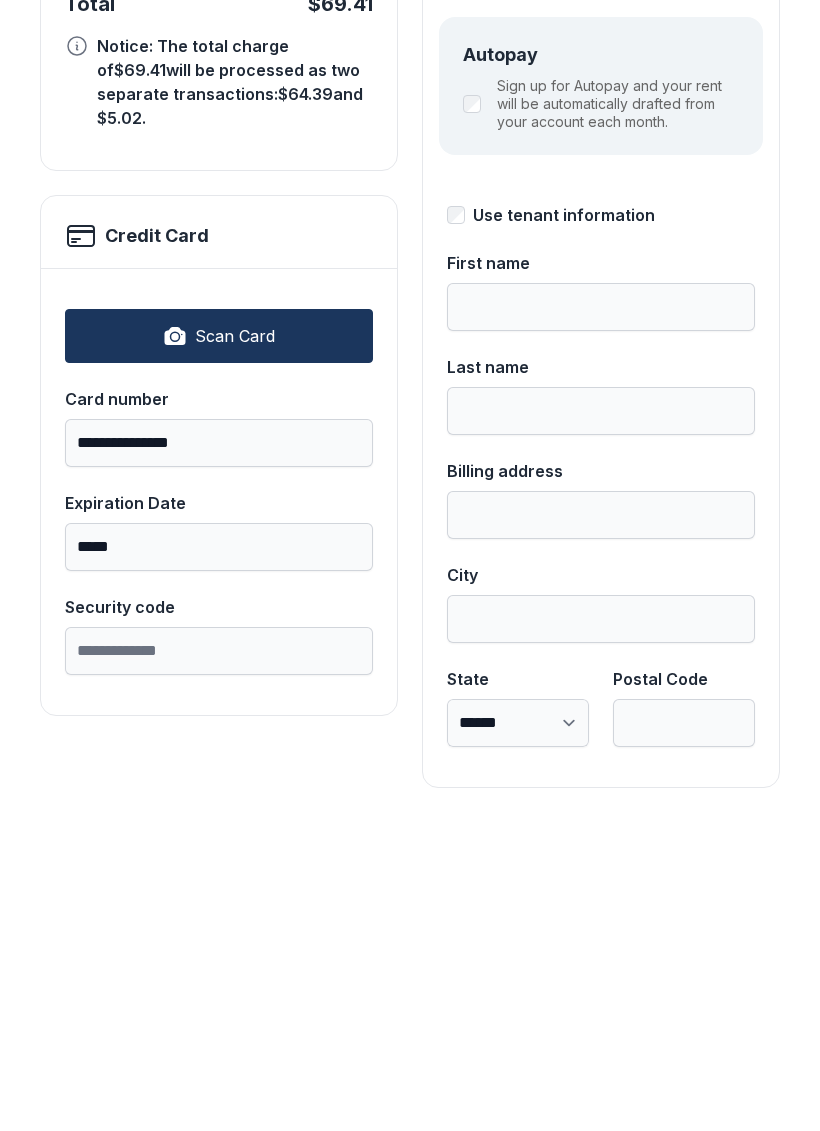 click on "Security code" at bounding box center (219, 739) 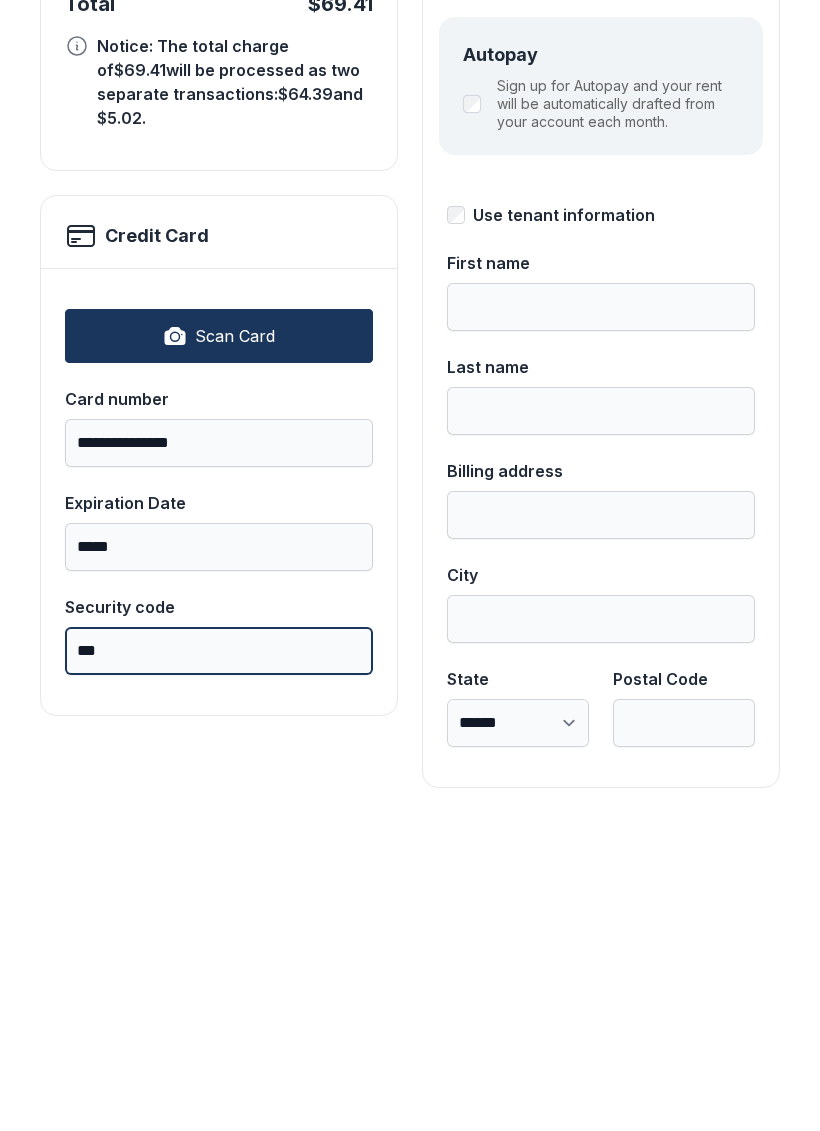 scroll, scrollTop: 218, scrollLeft: 0, axis: vertical 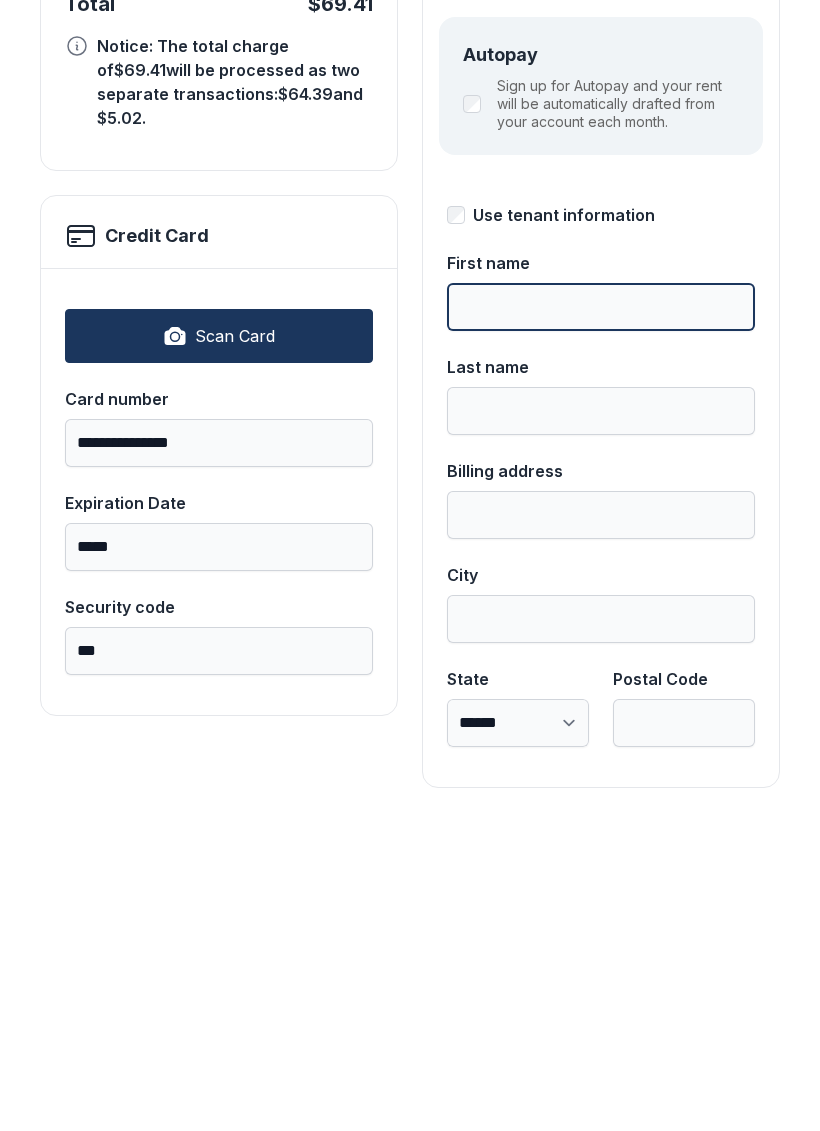 click on "First name" at bounding box center (601, 619) 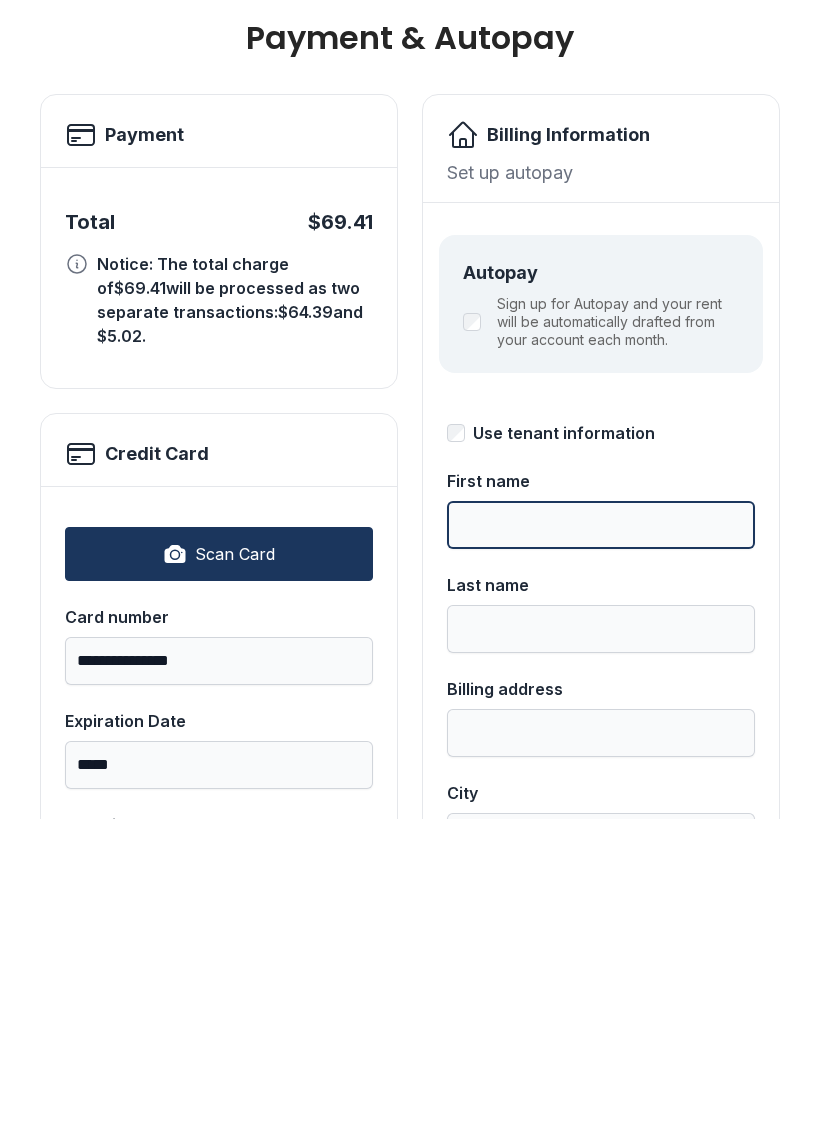scroll, scrollTop: 0, scrollLeft: 0, axis: both 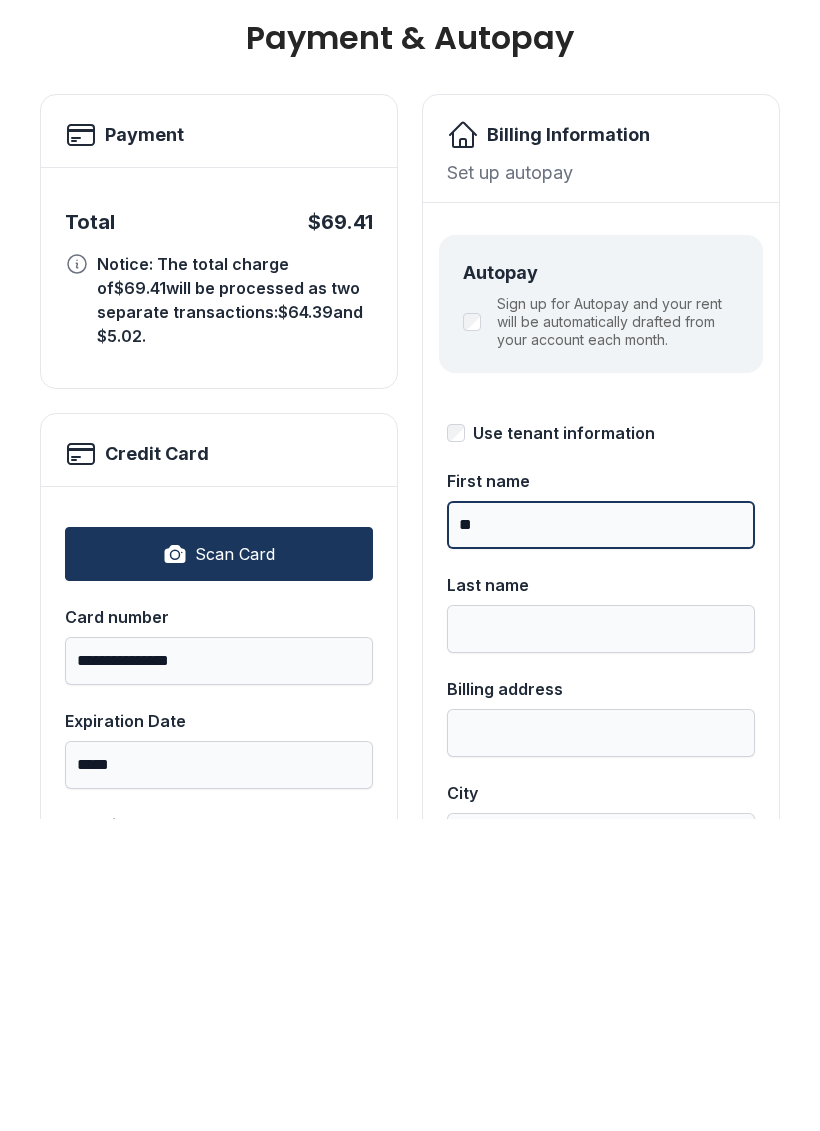 click on "**" at bounding box center [601, 837] 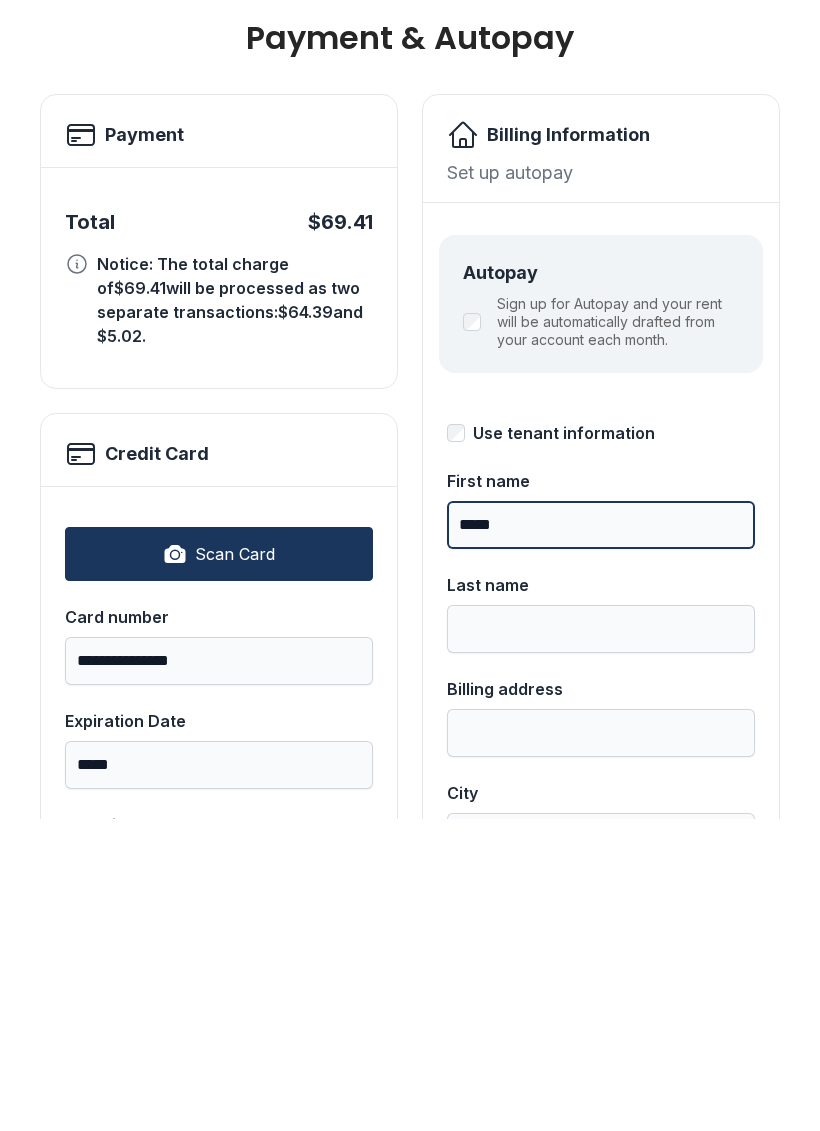 type on "*****" 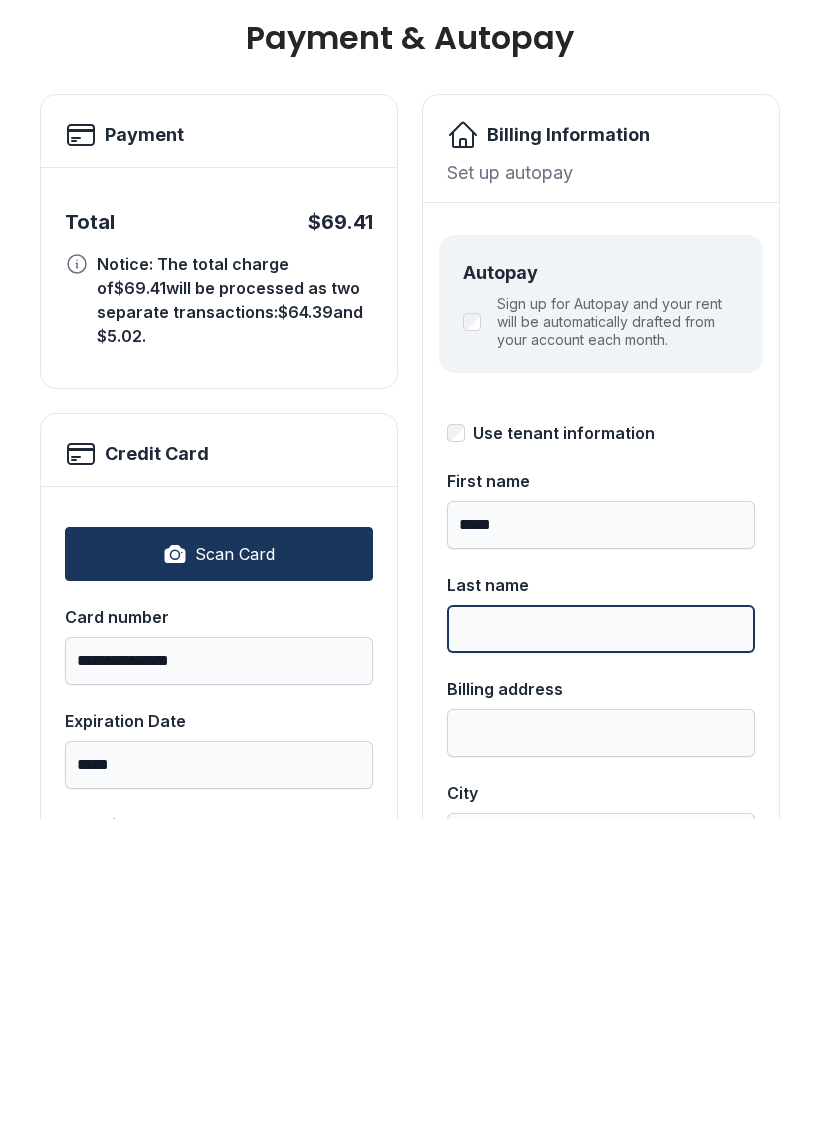 click on "Last name" at bounding box center (601, 941) 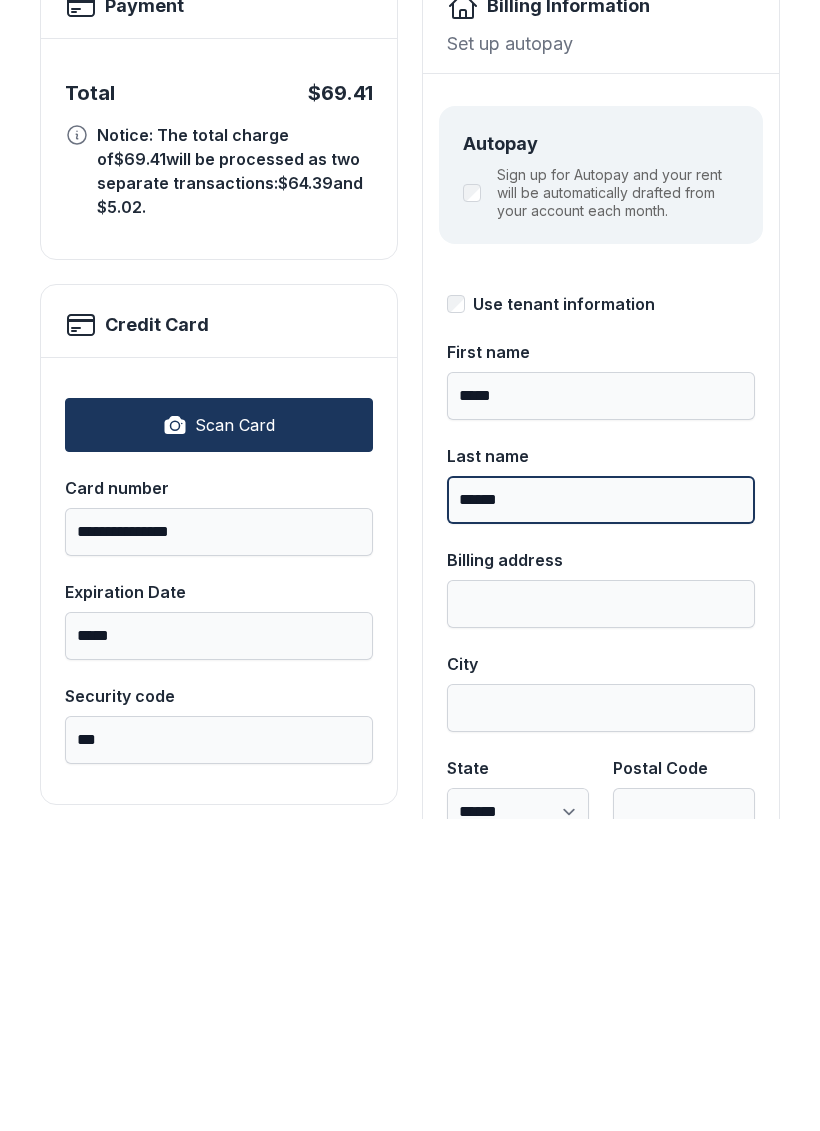 scroll, scrollTop: 130, scrollLeft: 0, axis: vertical 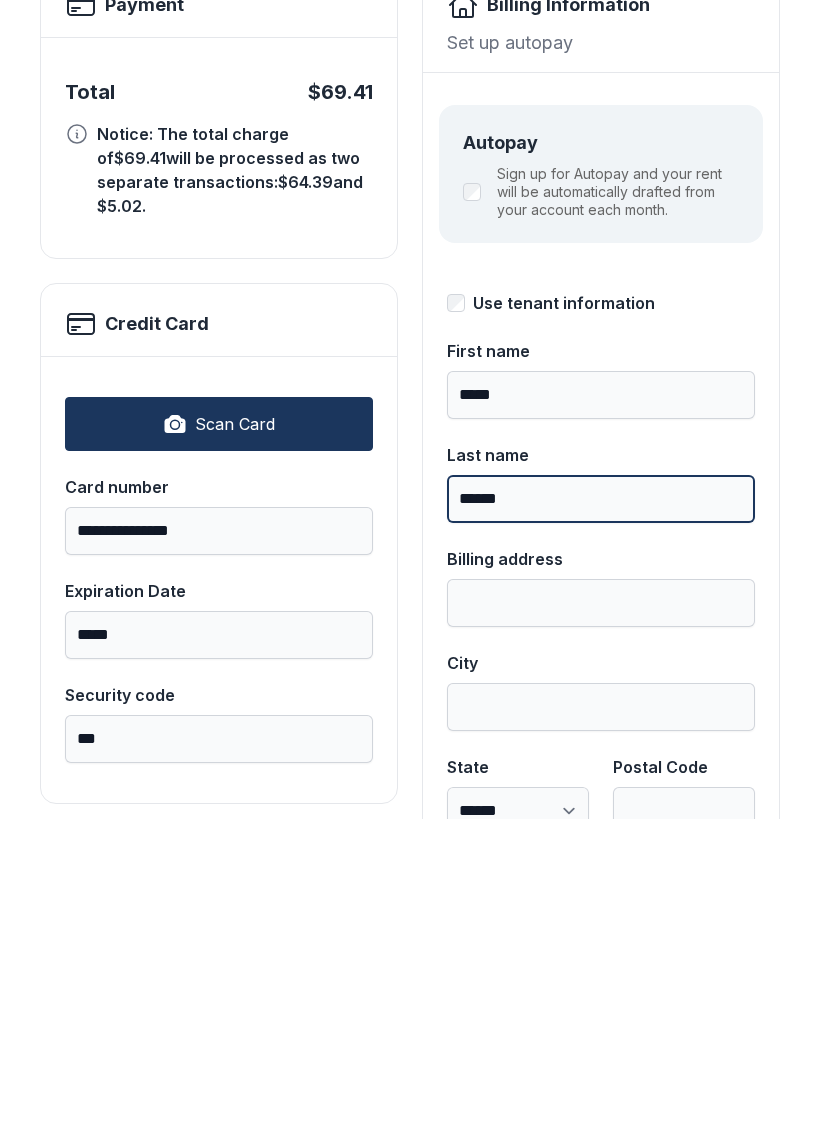 type on "******" 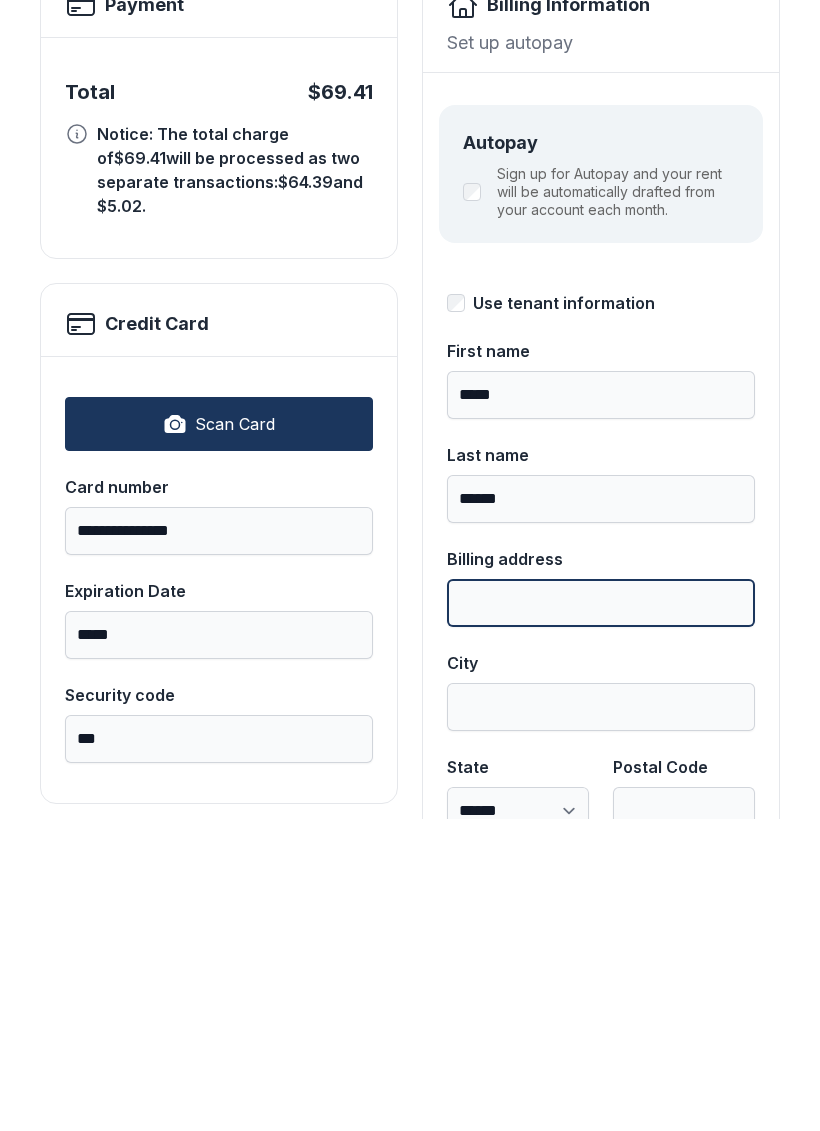 click on "Billing address" at bounding box center [601, 915] 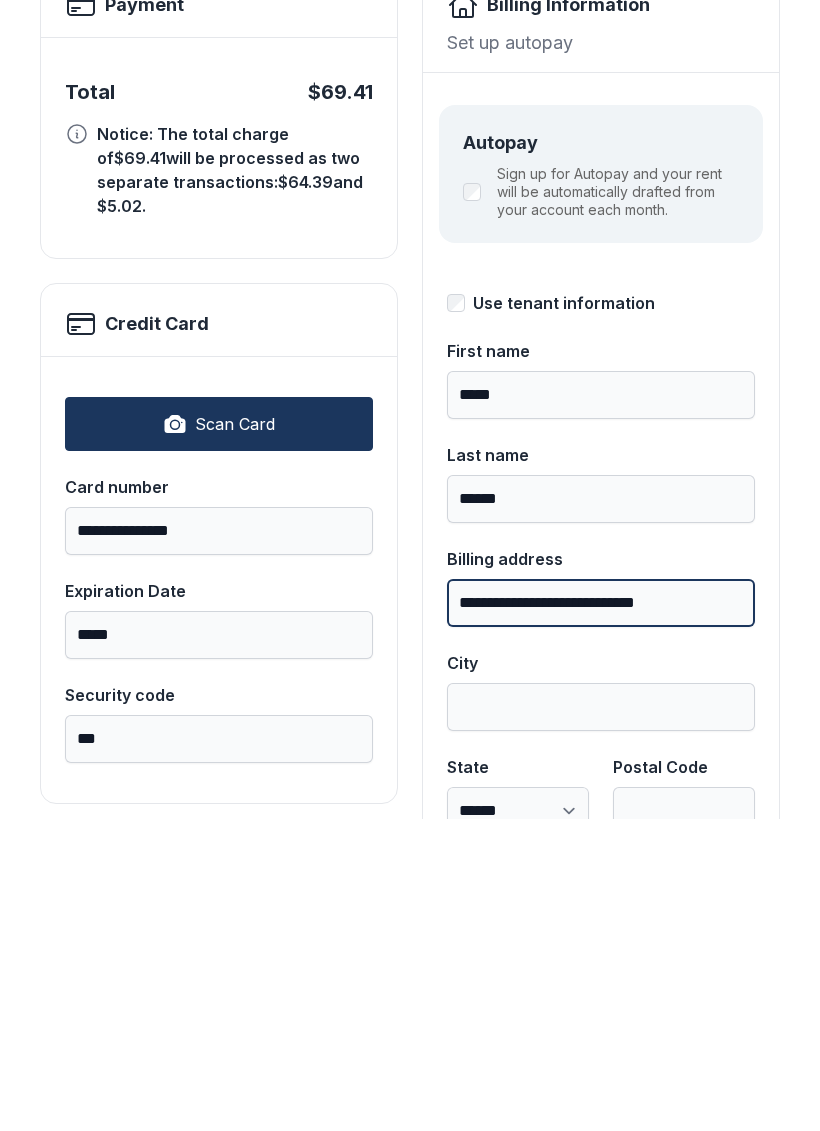 type on "**********" 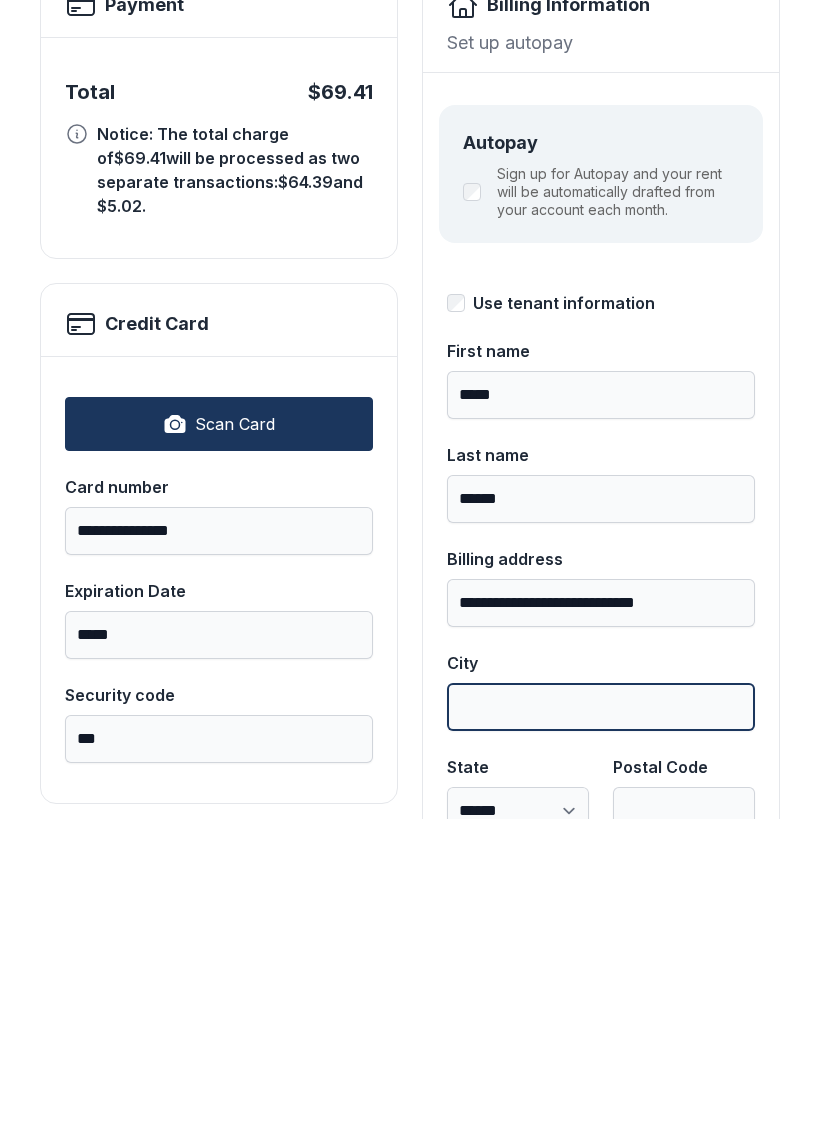 click on "City" at bounding box center (601, 1019) 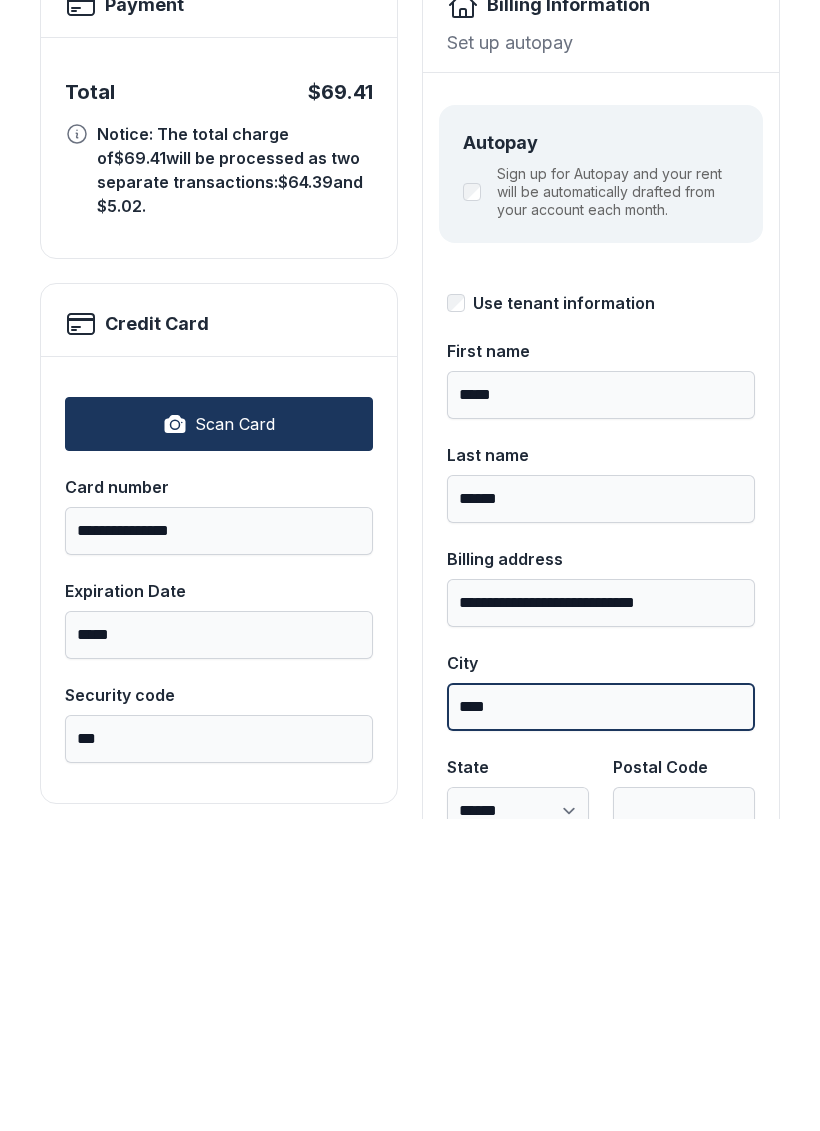 type on "****" 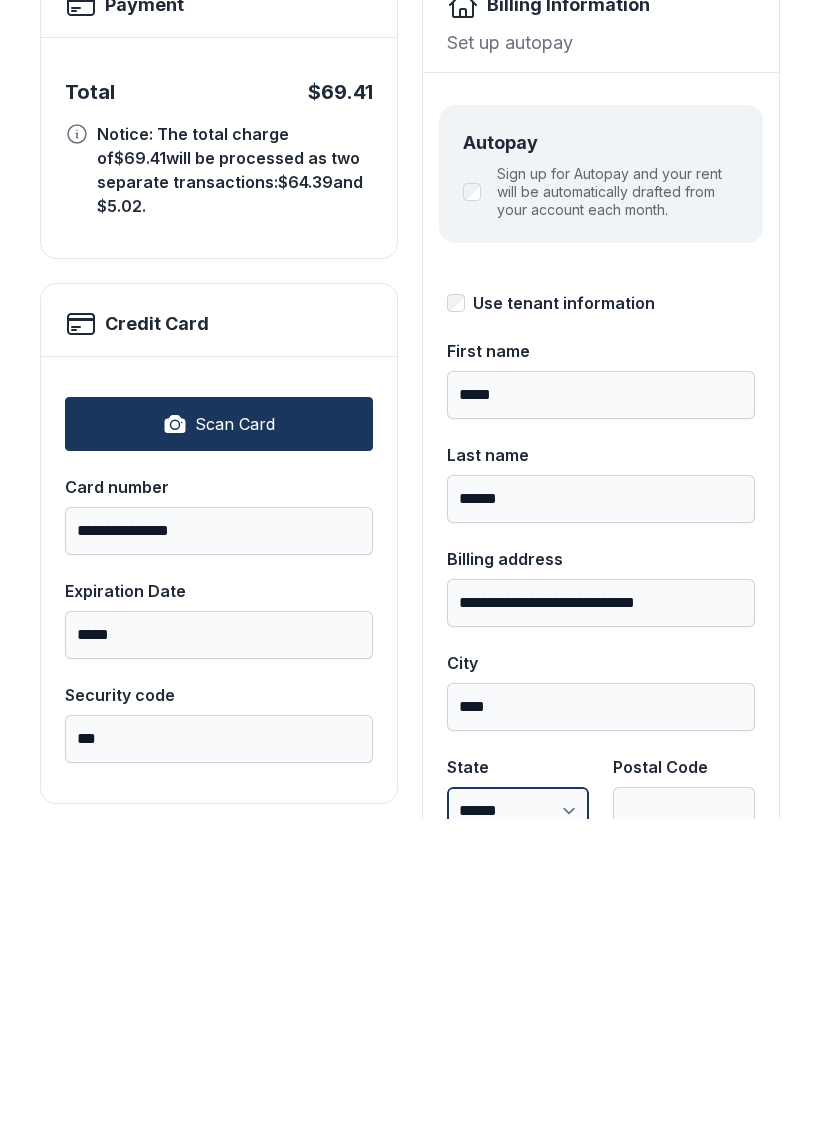 click on "**********" at bounding box center (518, 1123) 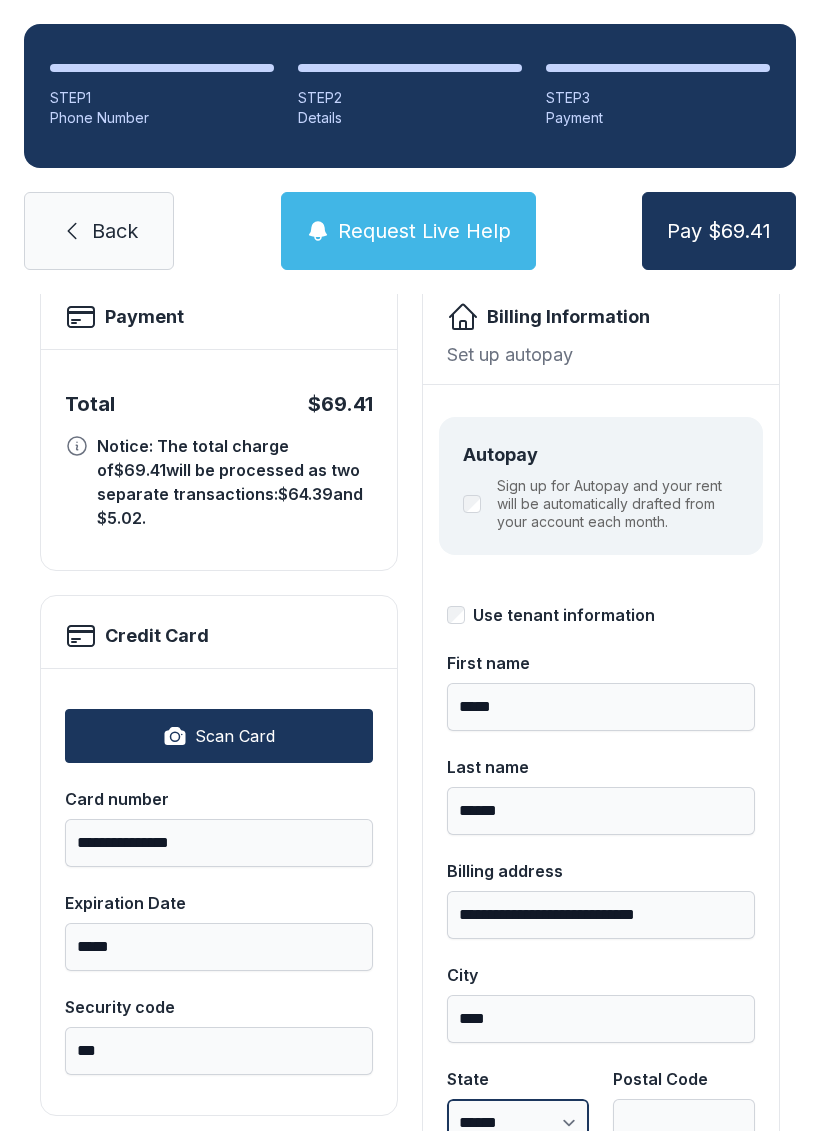 select on "**" 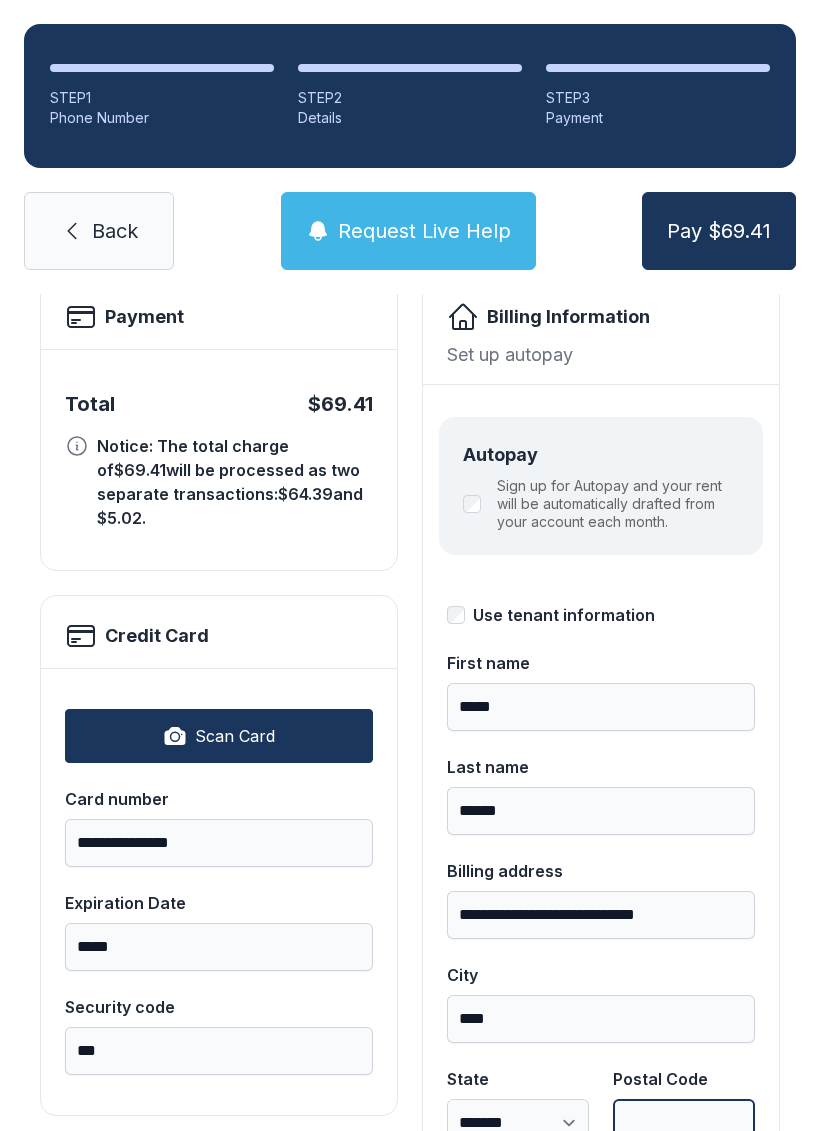 click on "Postal Code" at bounding box center (684, 1123) 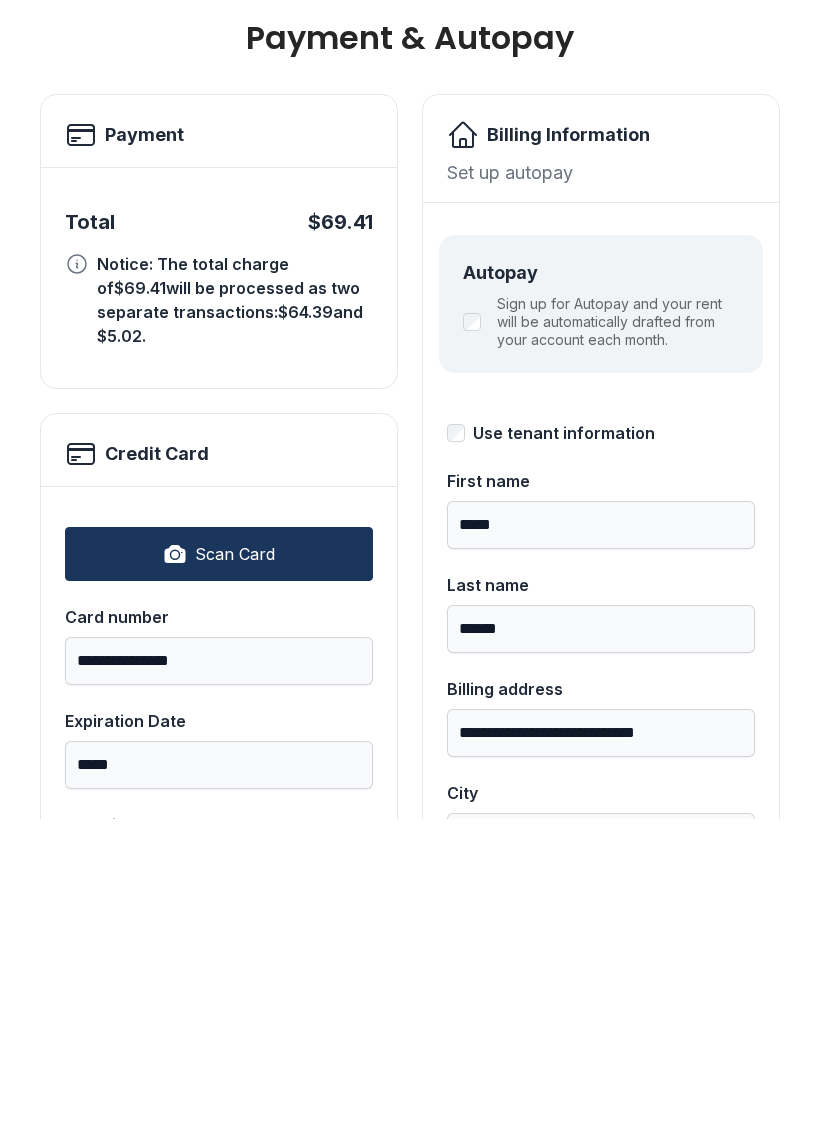 scroll, scrollTop: 0, scrollLeft: 0, axis: both 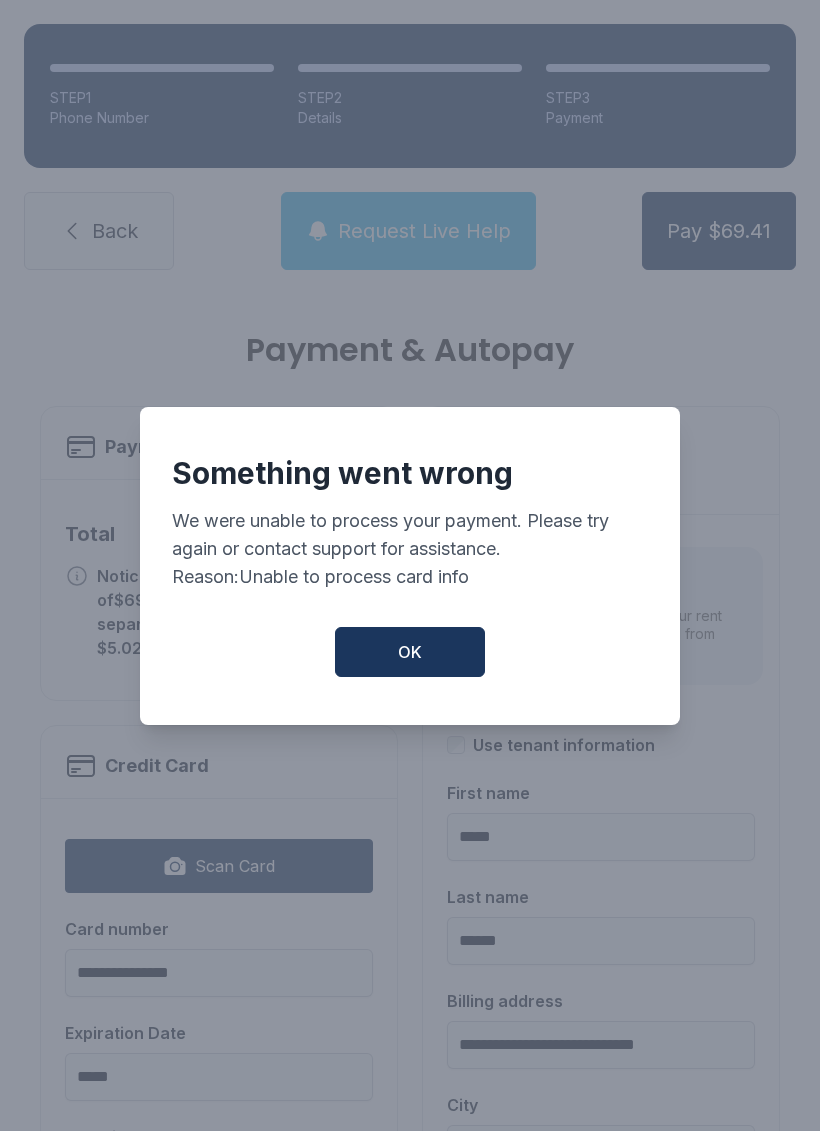 click on "OK" at bounding box center [410, 652] 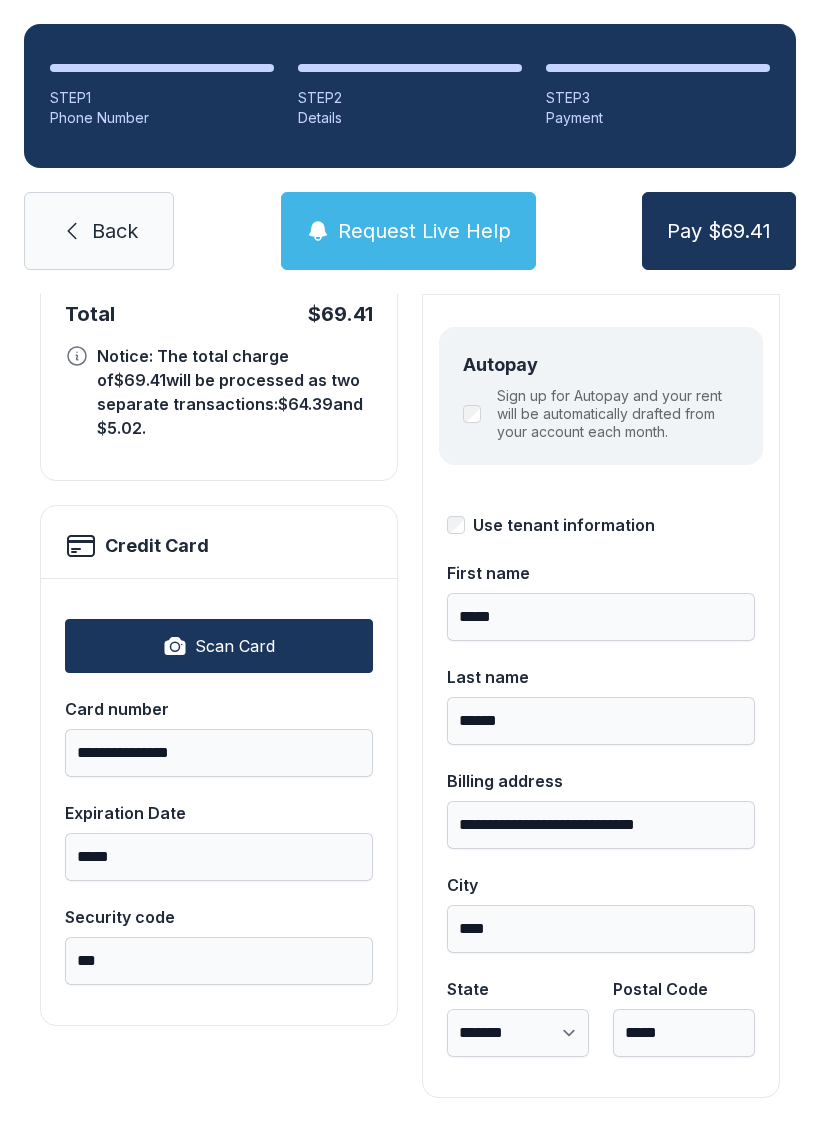scroll, scrollTop: 218, scrollLeft: 0, axis: vertical 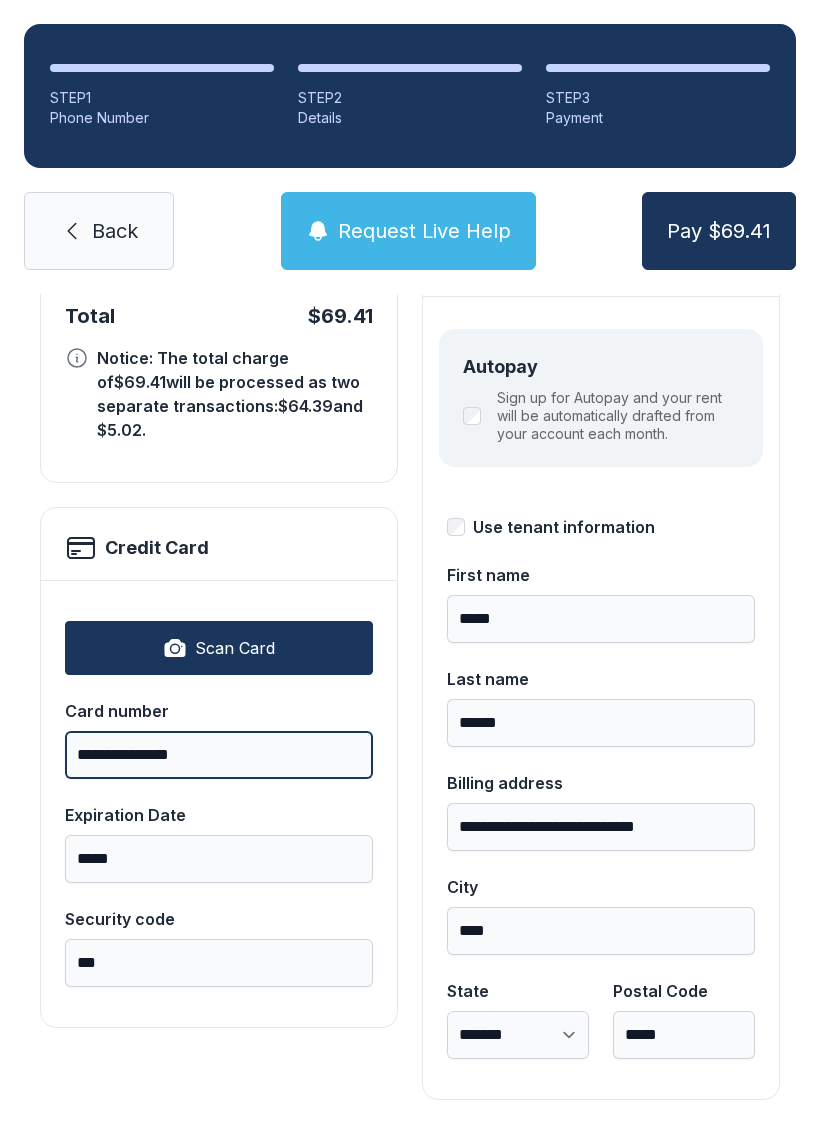 click on "**********" at bounding box center (219, 755) 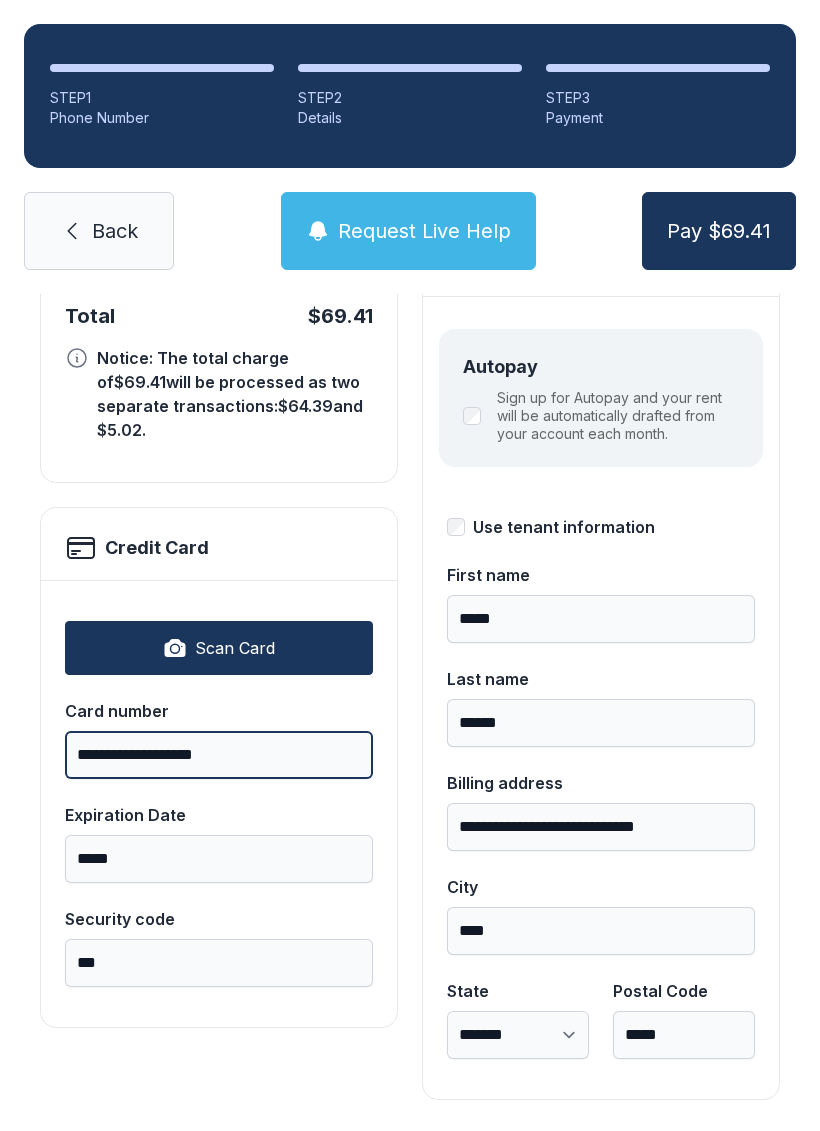 type on "**********" 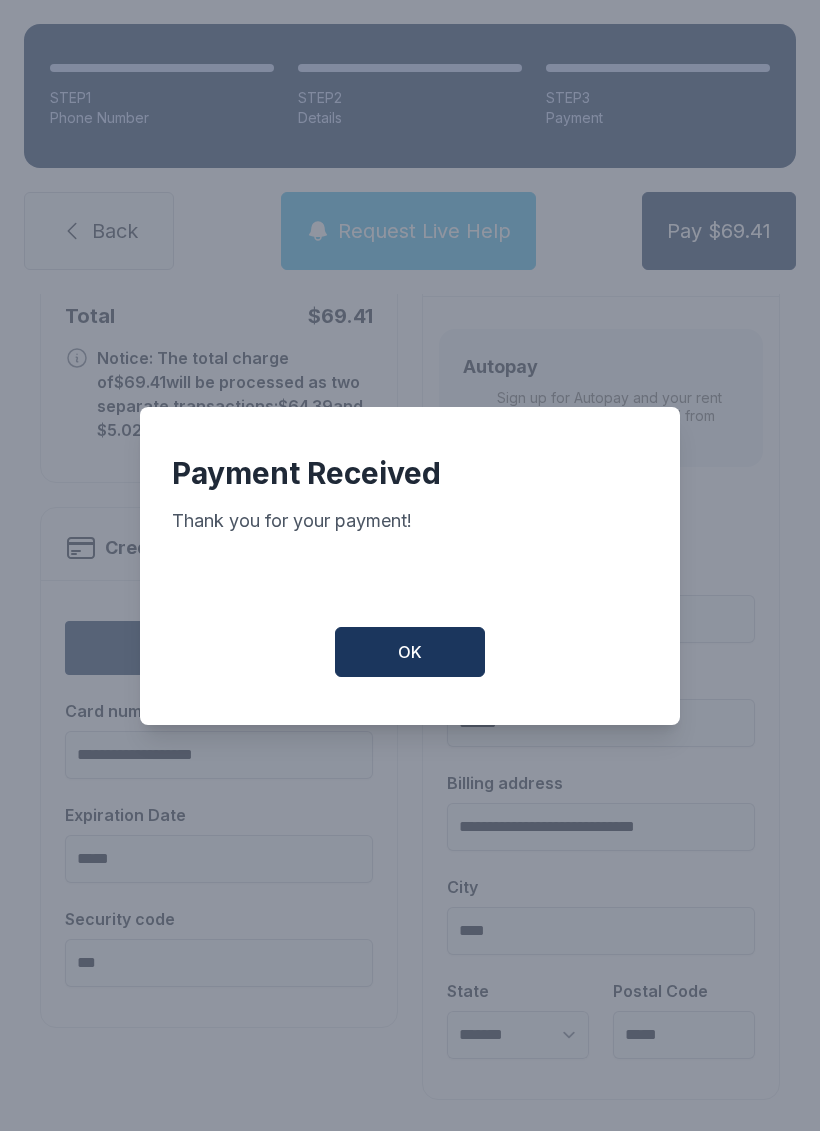 click on "OK" at bounding box center (410, 652) 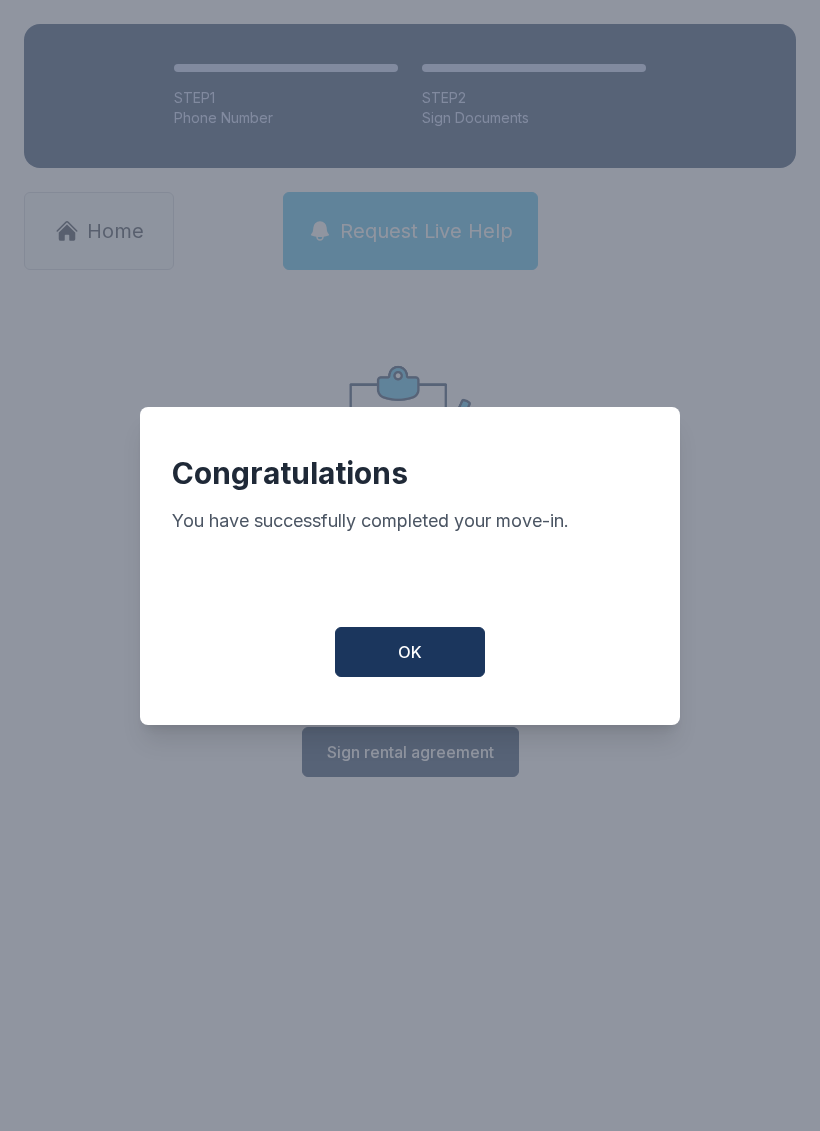 click on "OK" at bounding box center (410, 652) 